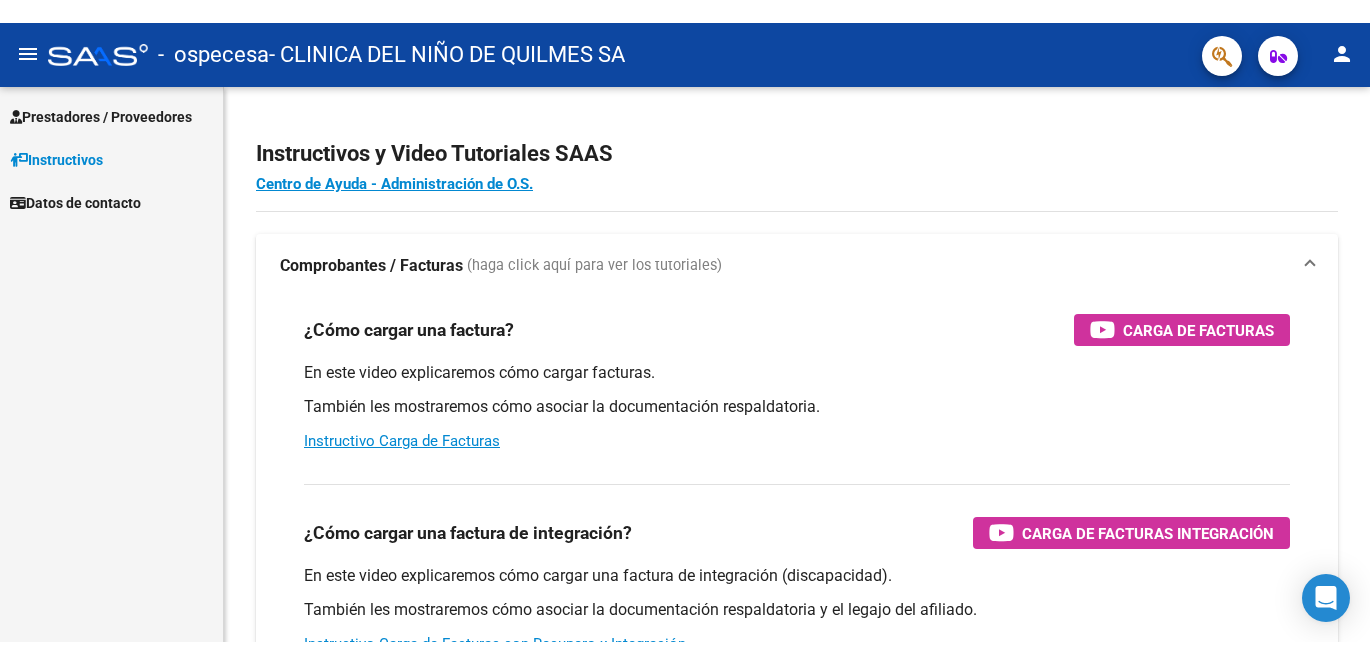scroll, scrollTop: 0, scrollLeft: 0, axis: both 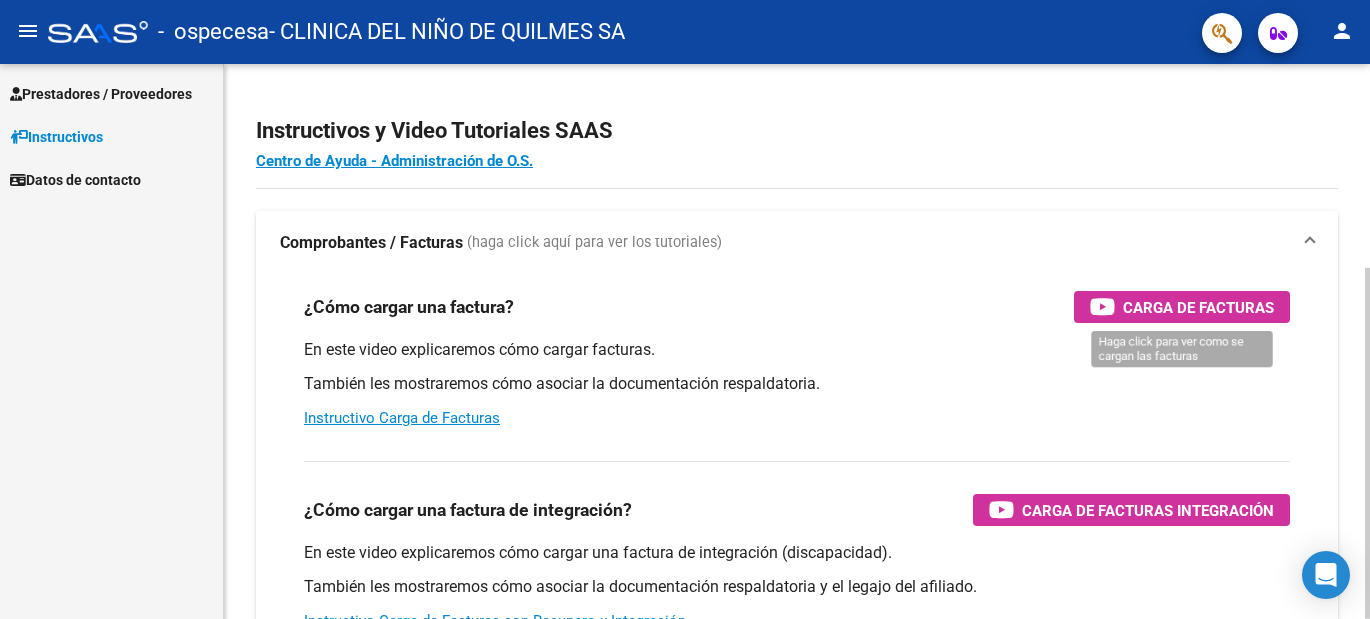 click on "Carga de Facturas" at bounding box center (1198, 307) 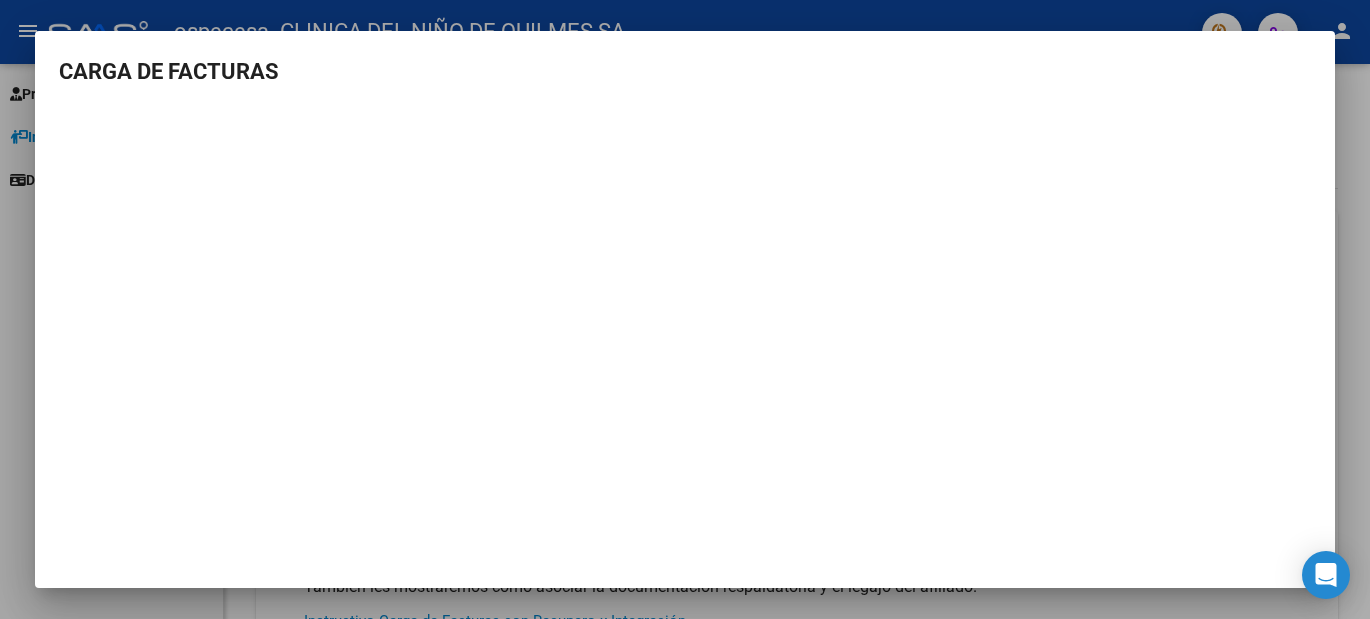 click on "CARGA DE FACTURAS" at bounding box center [685, 71] 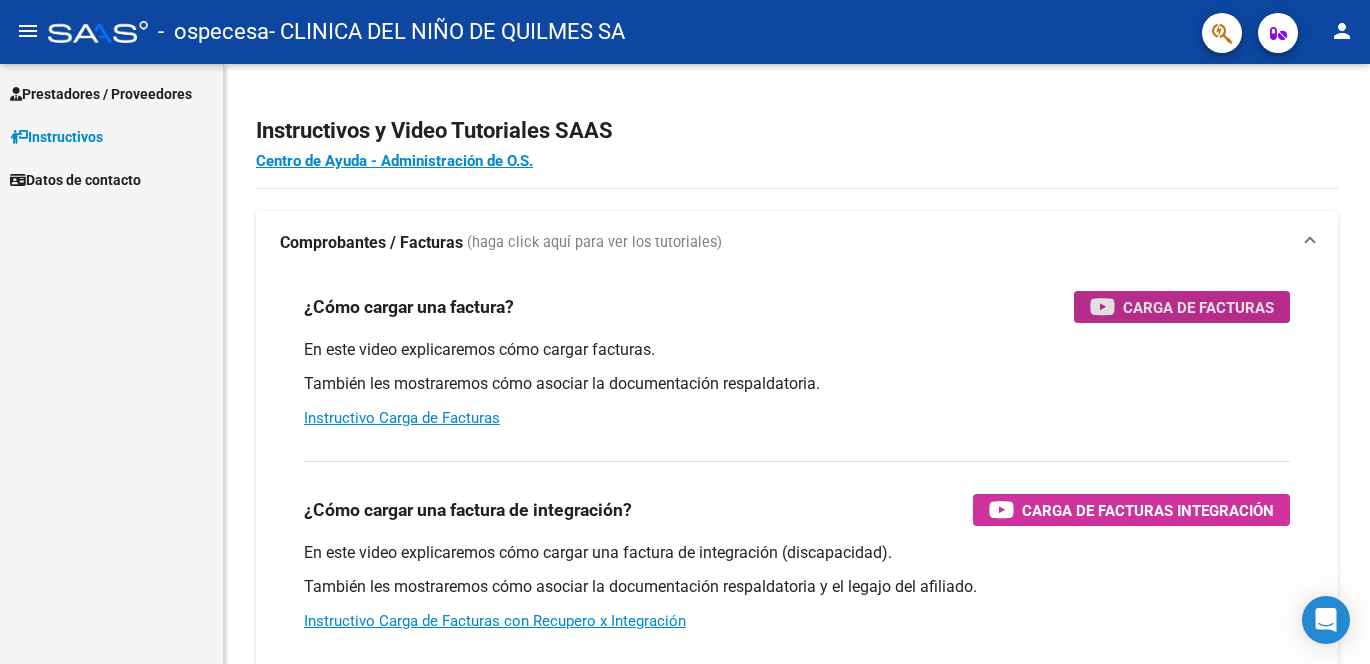 type 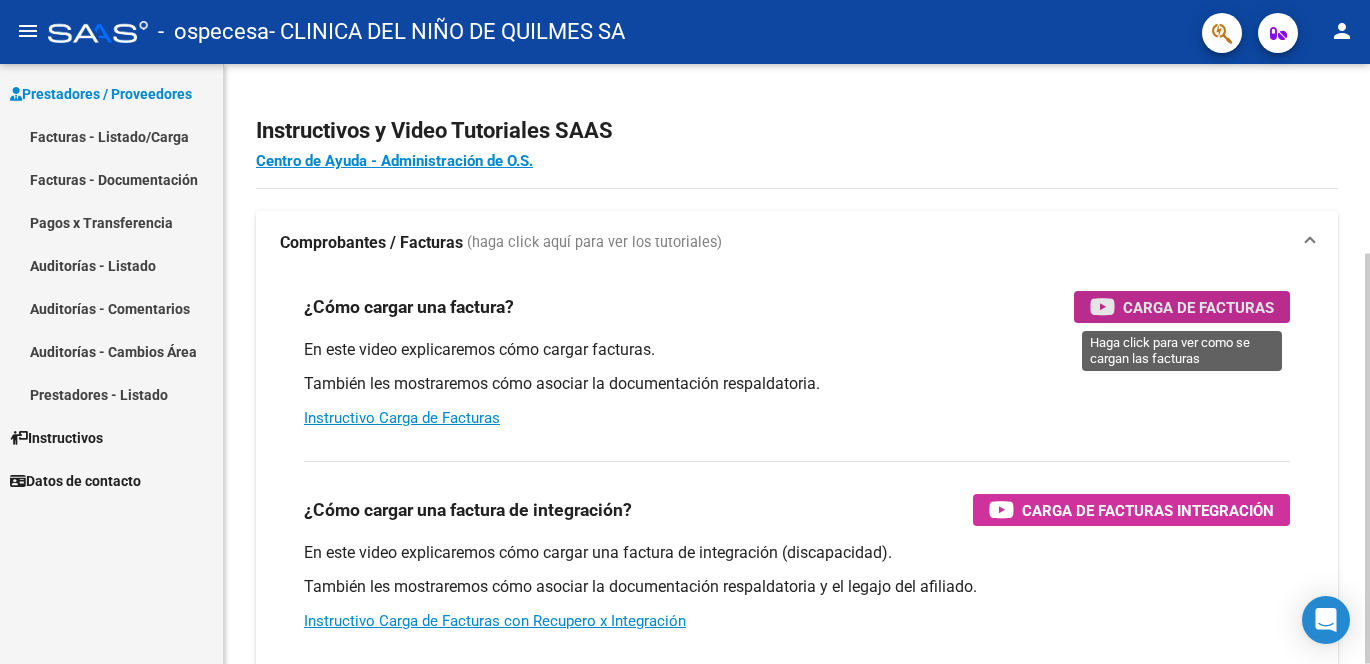 click on "Carga de Facturas" at bounding box center (1198, 307) 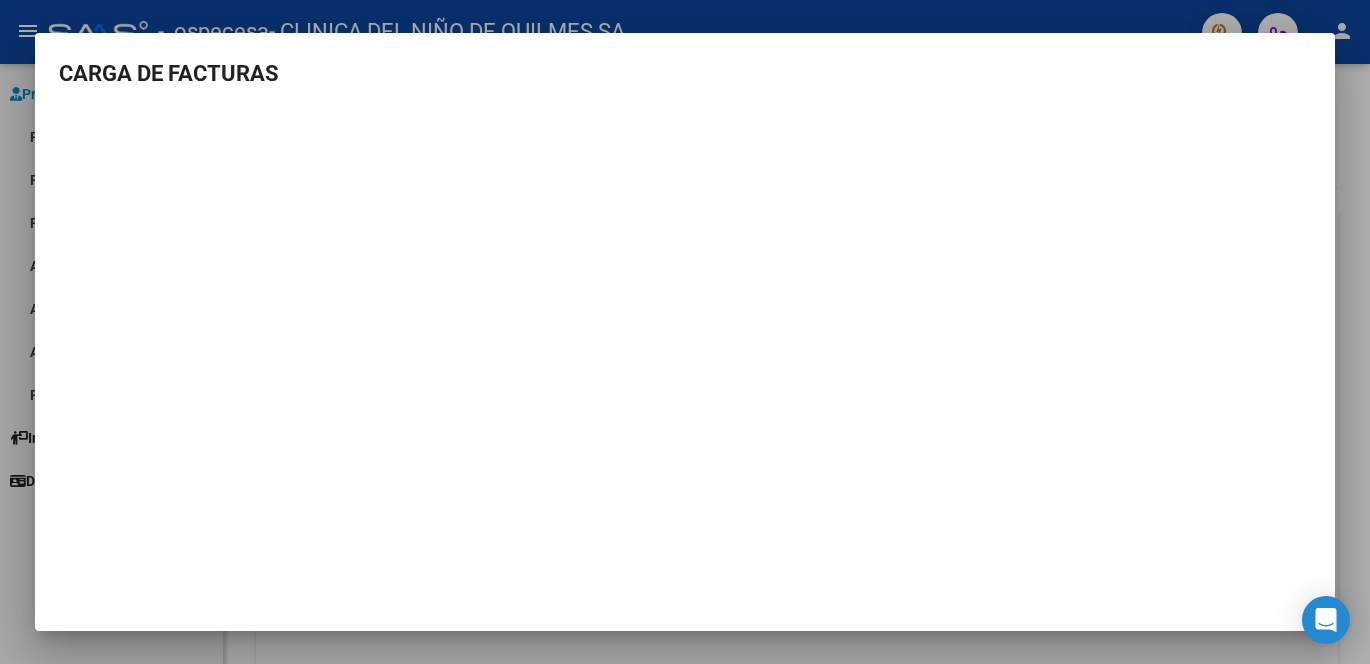 click at bounding box center [685, 332] 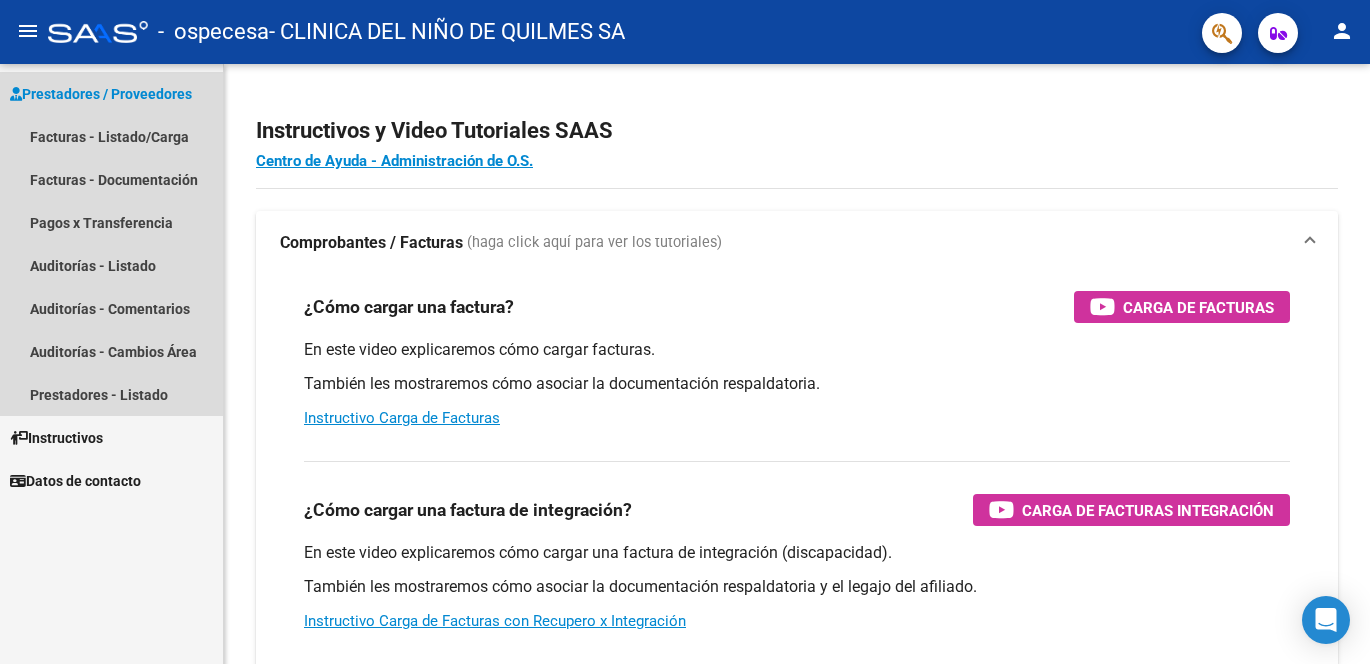 click on "Prestadores / Proveedores" at bounding box center (101, 94) 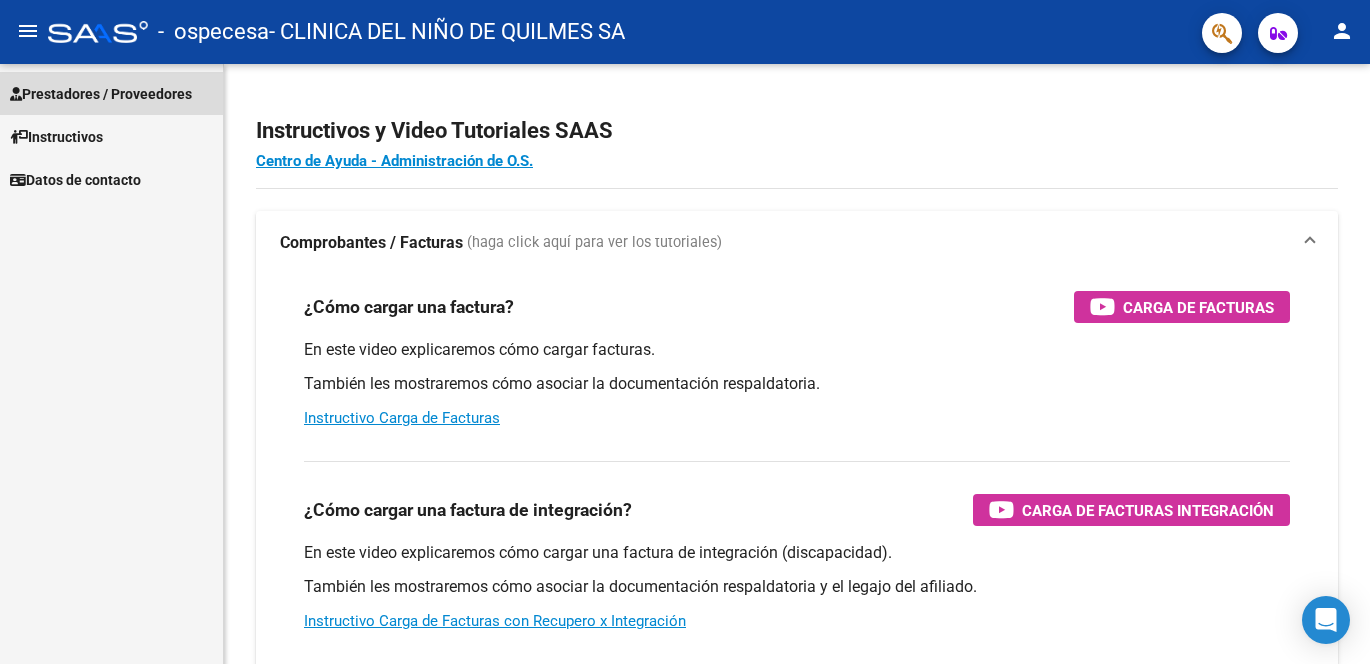 click on "Prestadores / Proveedores" at bounding box center (101, 94) 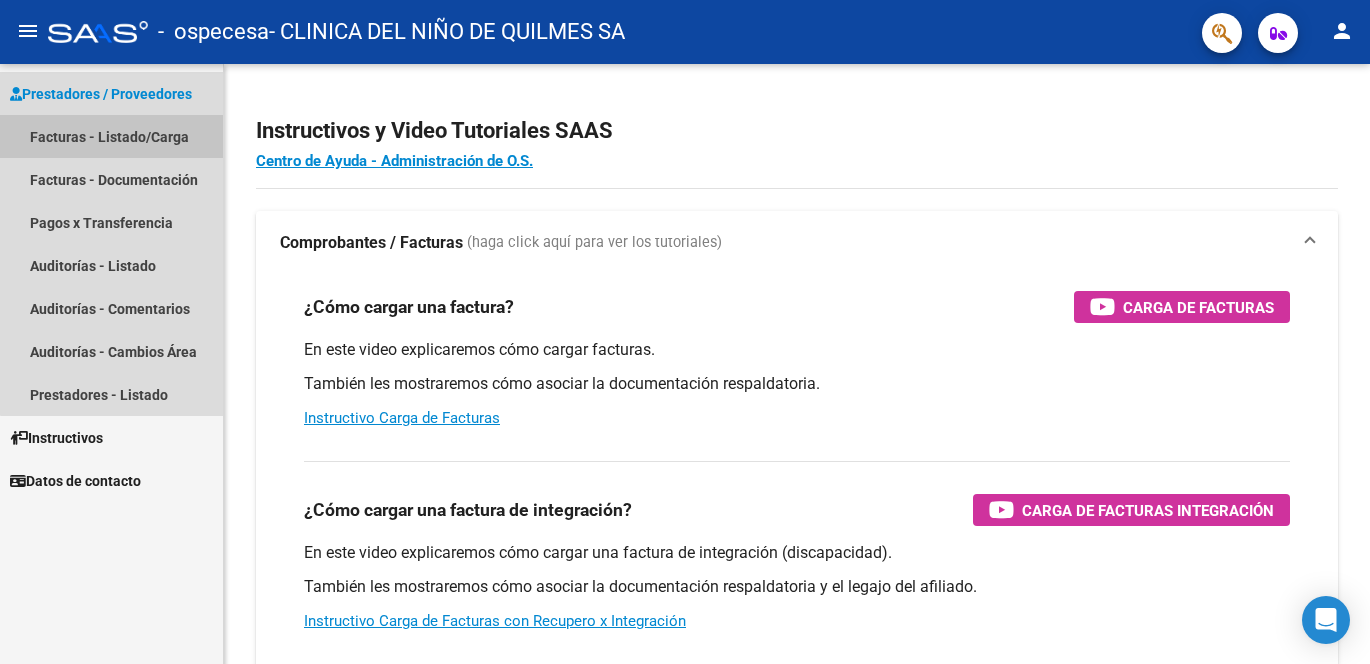 click on "Facturas - Listado/Carga" at bounding box center [111, 136] 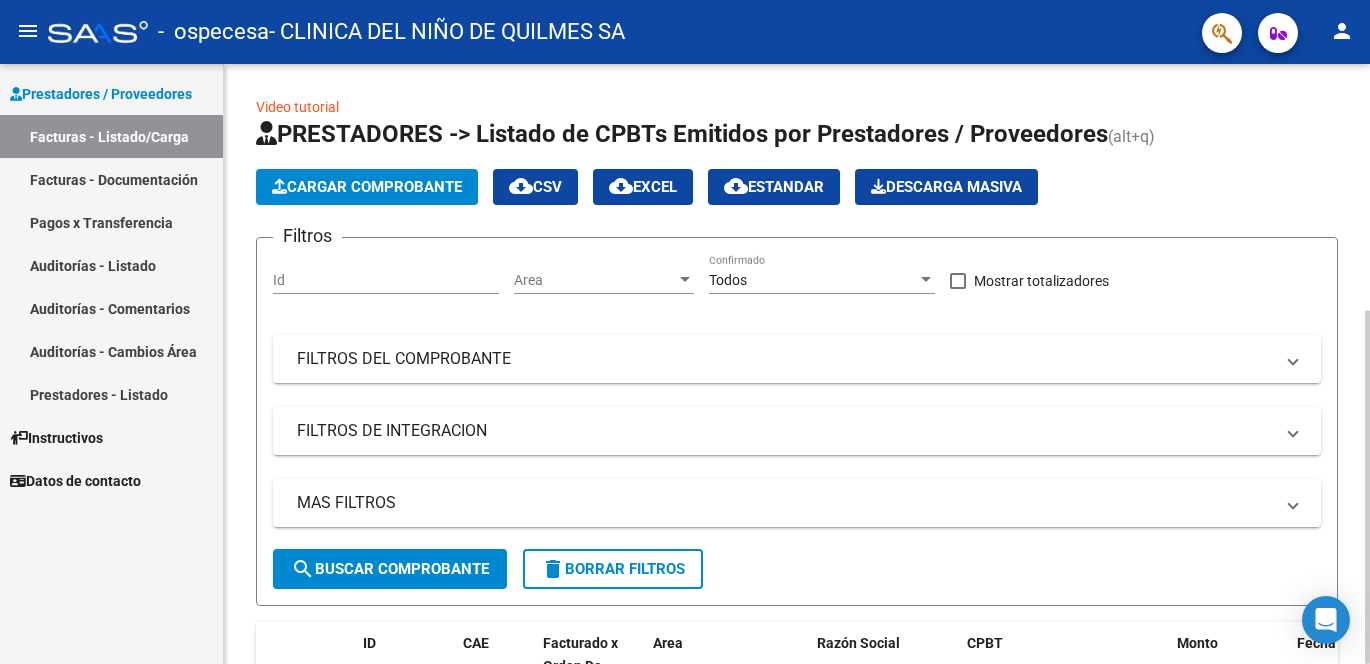 click on "Cargar Comprobante" 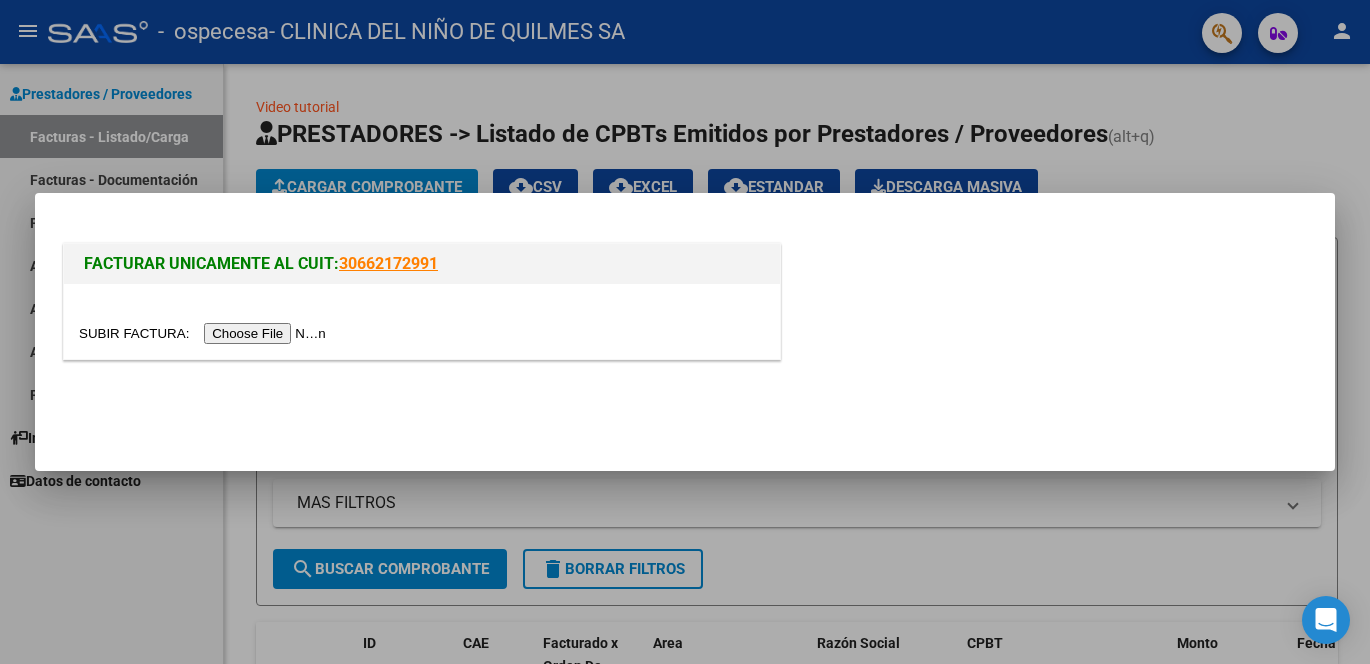click at bounding box center [205, 333] 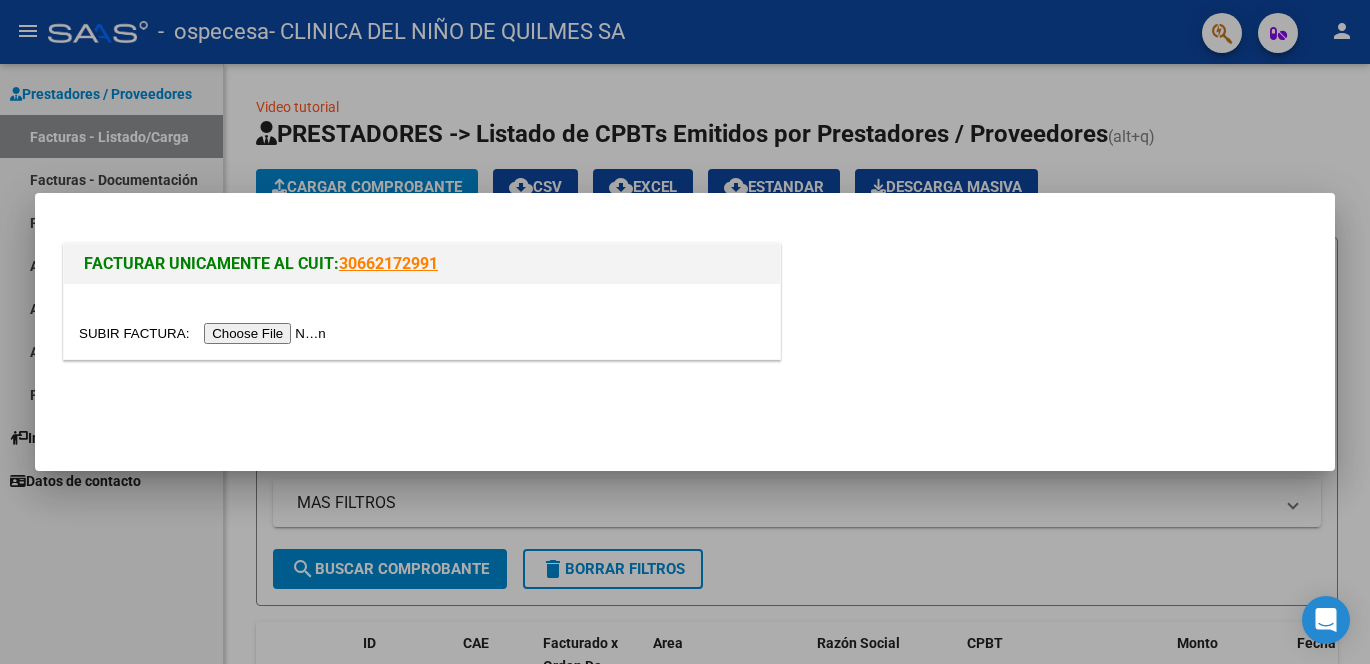click at bounding box center (205, 333) 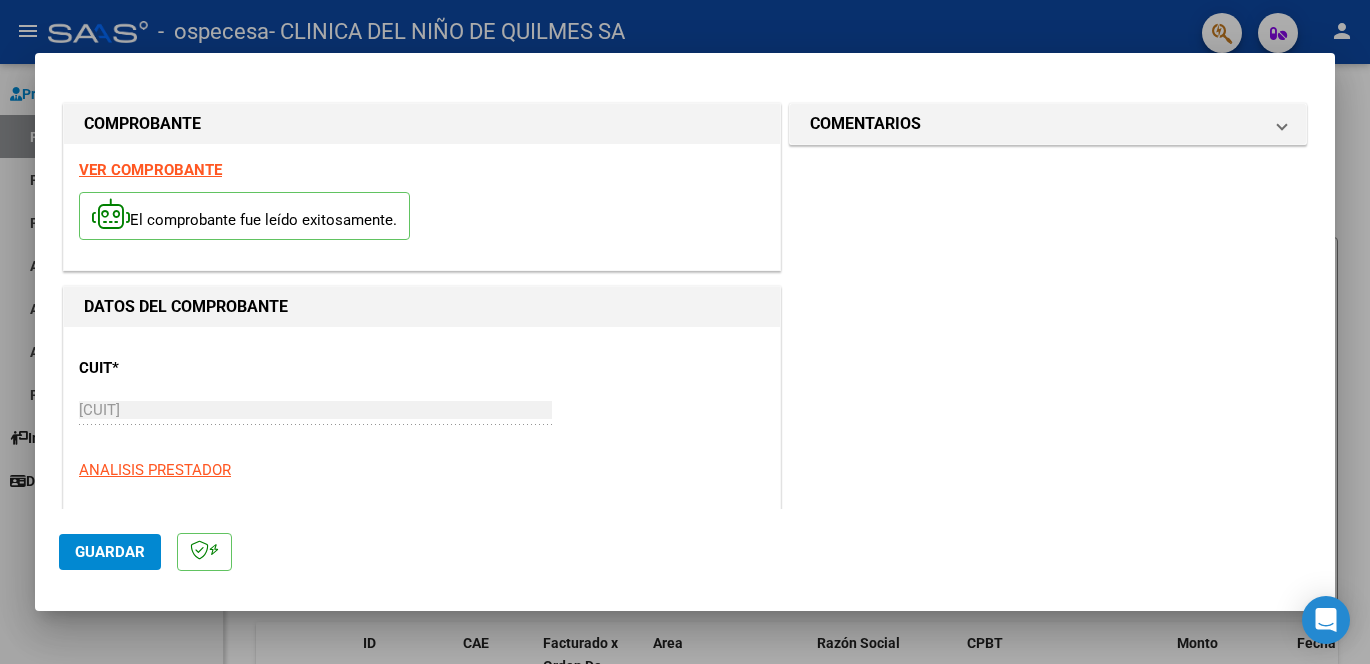 click on "COMENTARIOS Comentarios del Prestador / Gerenciador:" at bounding box center (1048, 848) 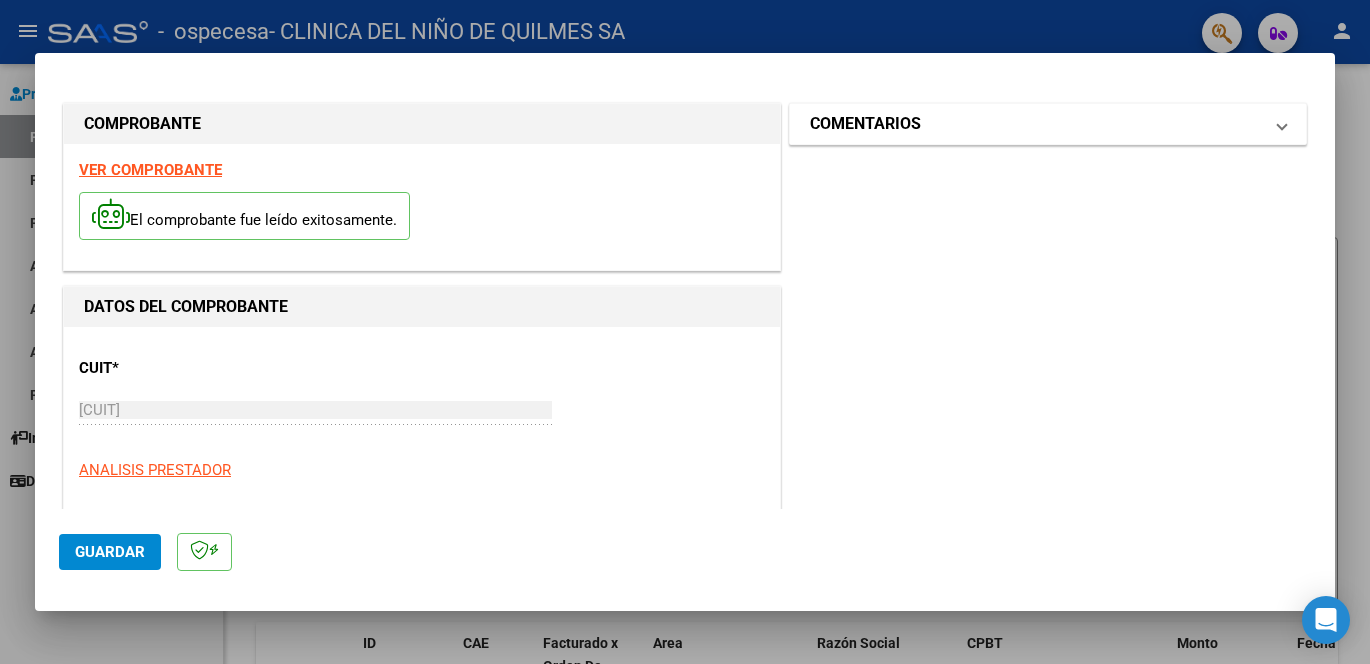 click on "COMENTARIOS" at bounding box center [865, 124] 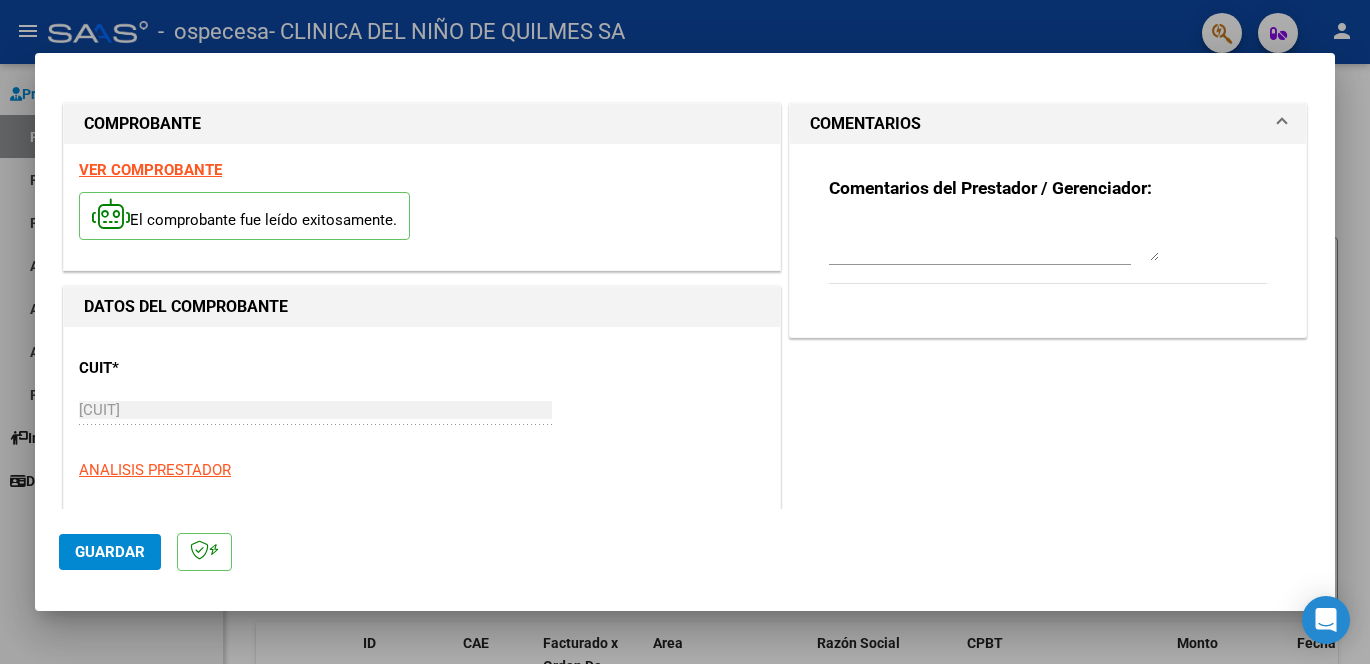 click at bounding box center (994, 241) 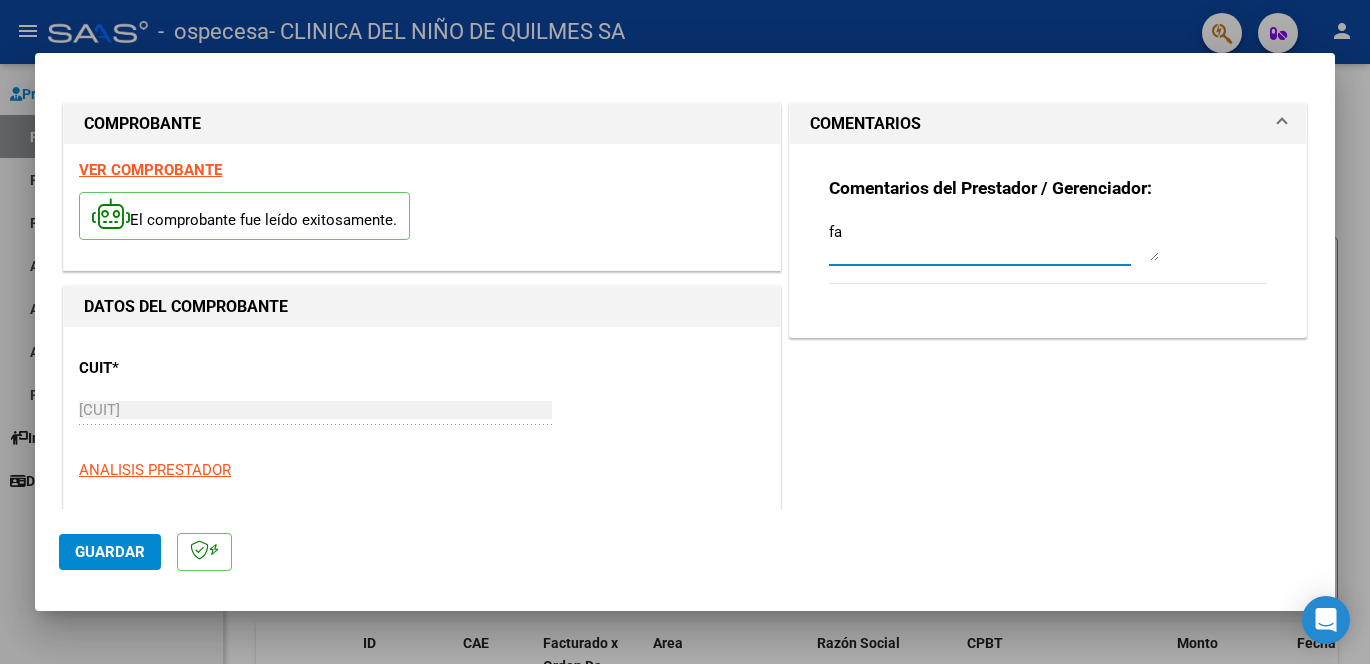 type on "f" 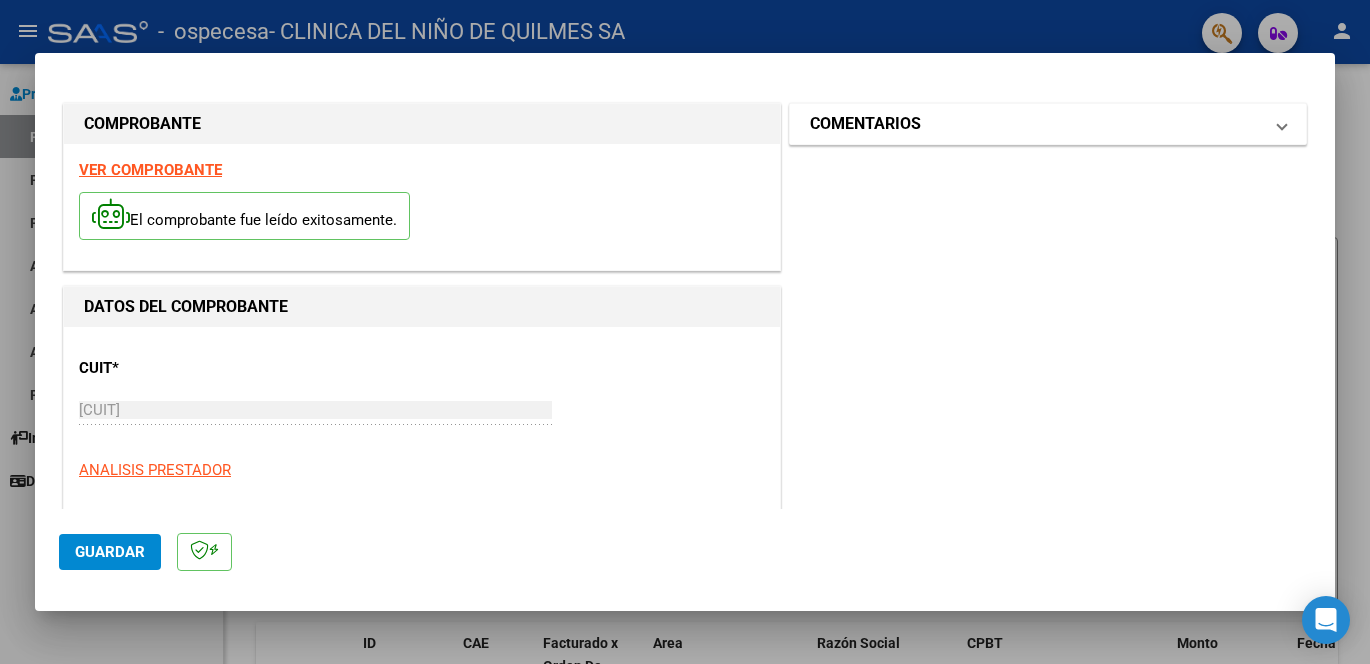 click at bounding box center [1282, 124] 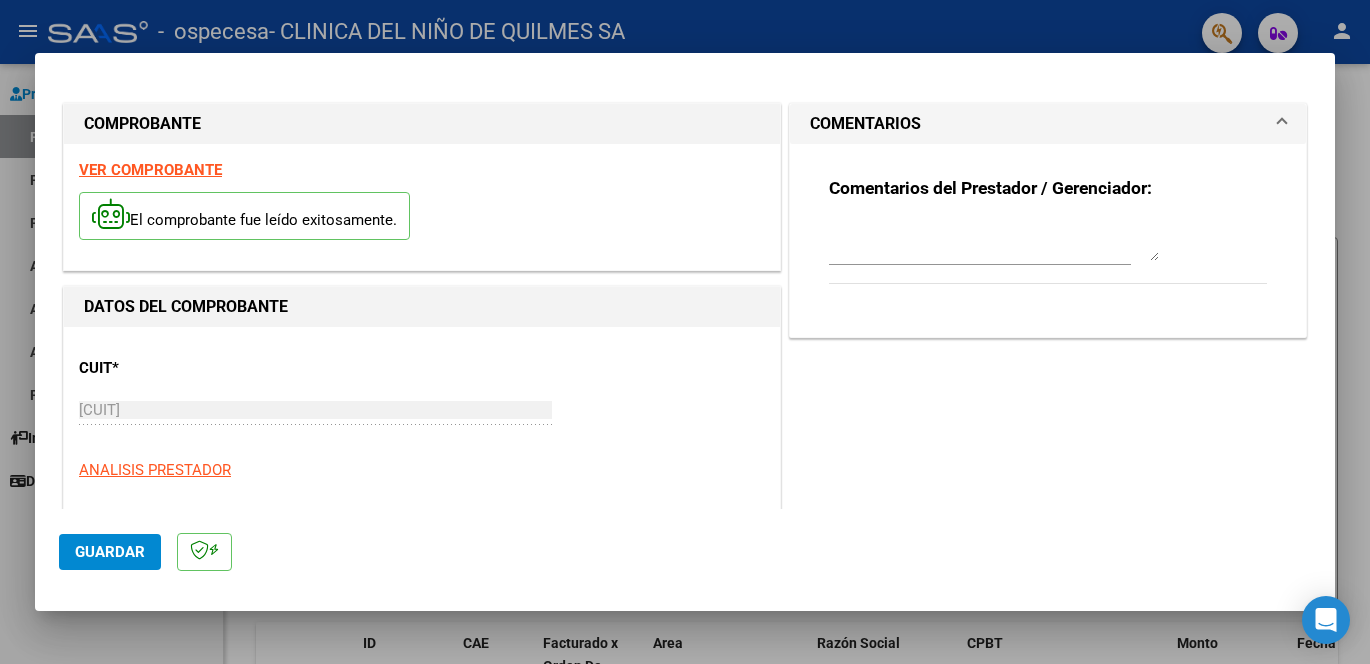 click at bounding box center [994, 241] 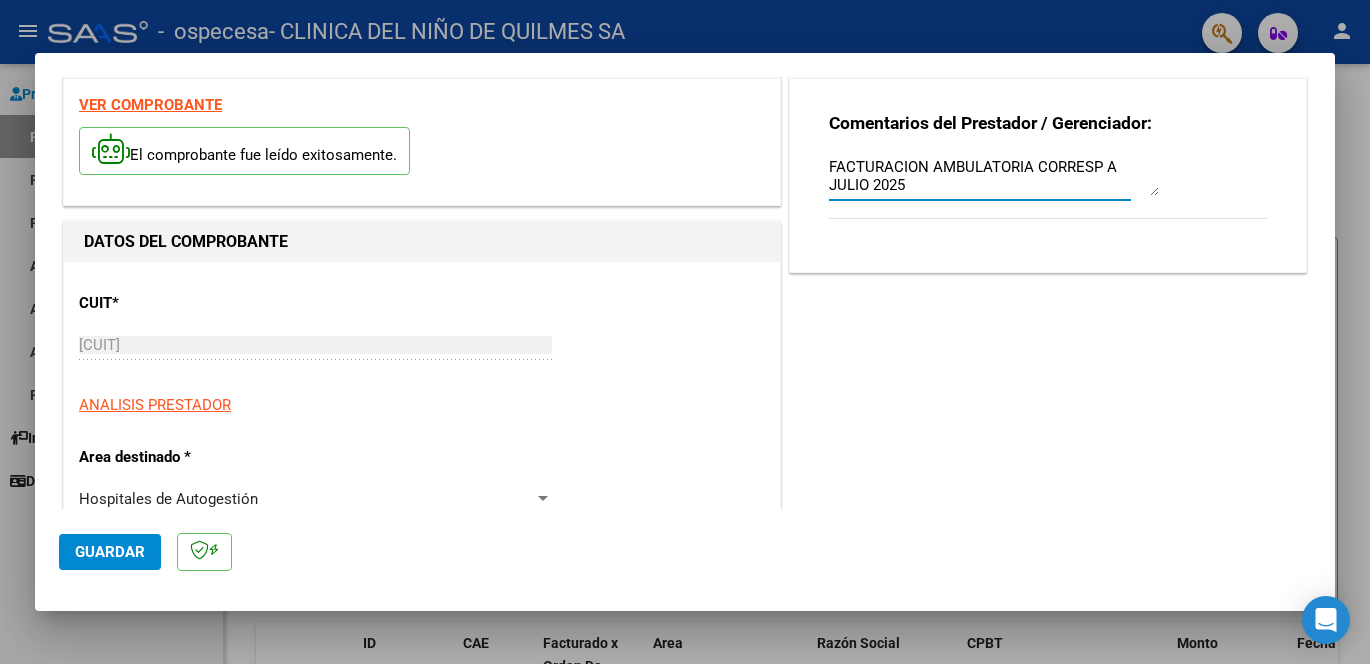 scroll, scrollTop: 0, scrollLeft: 0, axis: both 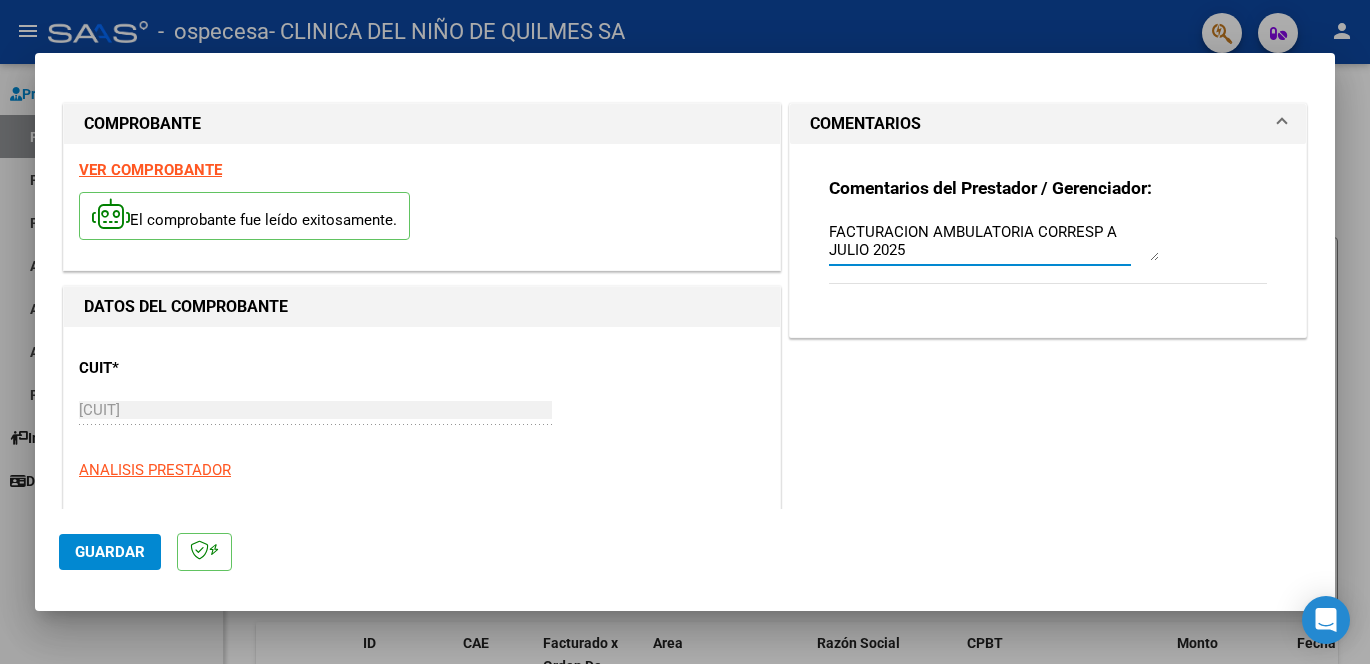 type on "FACTURACION AMBULATORIA CORRESP A JULIO 2025" 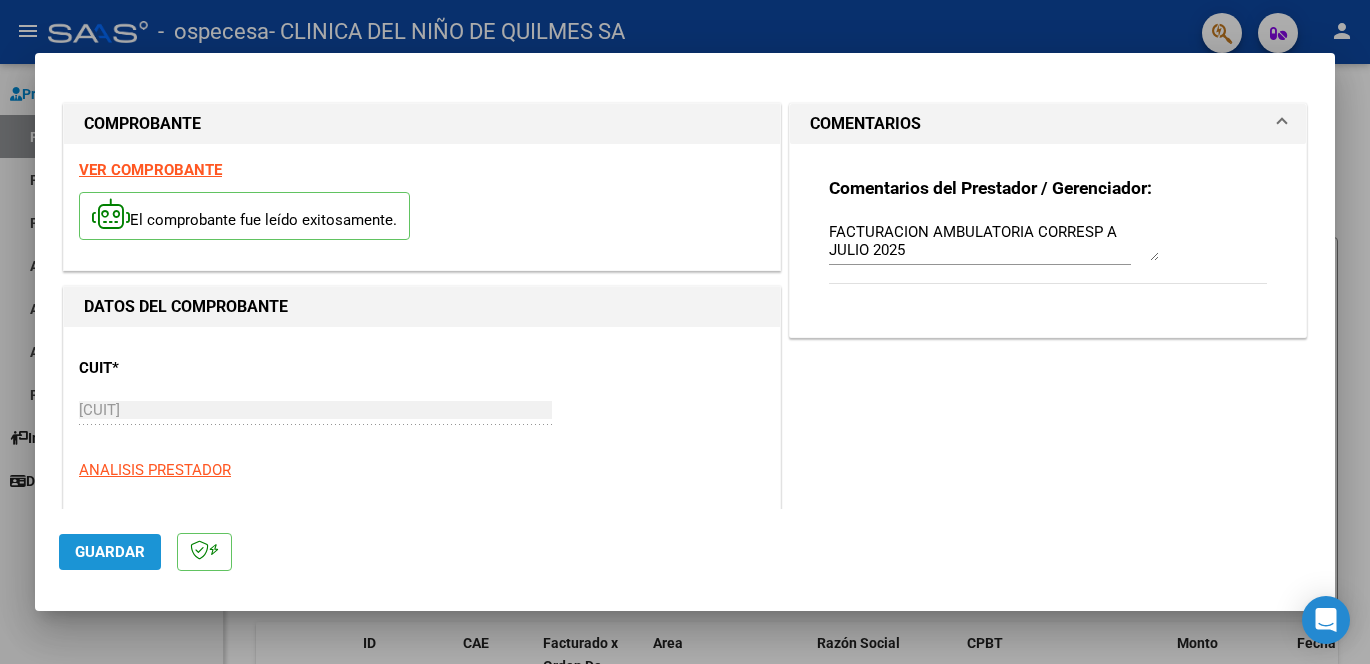 click on "Guardar" 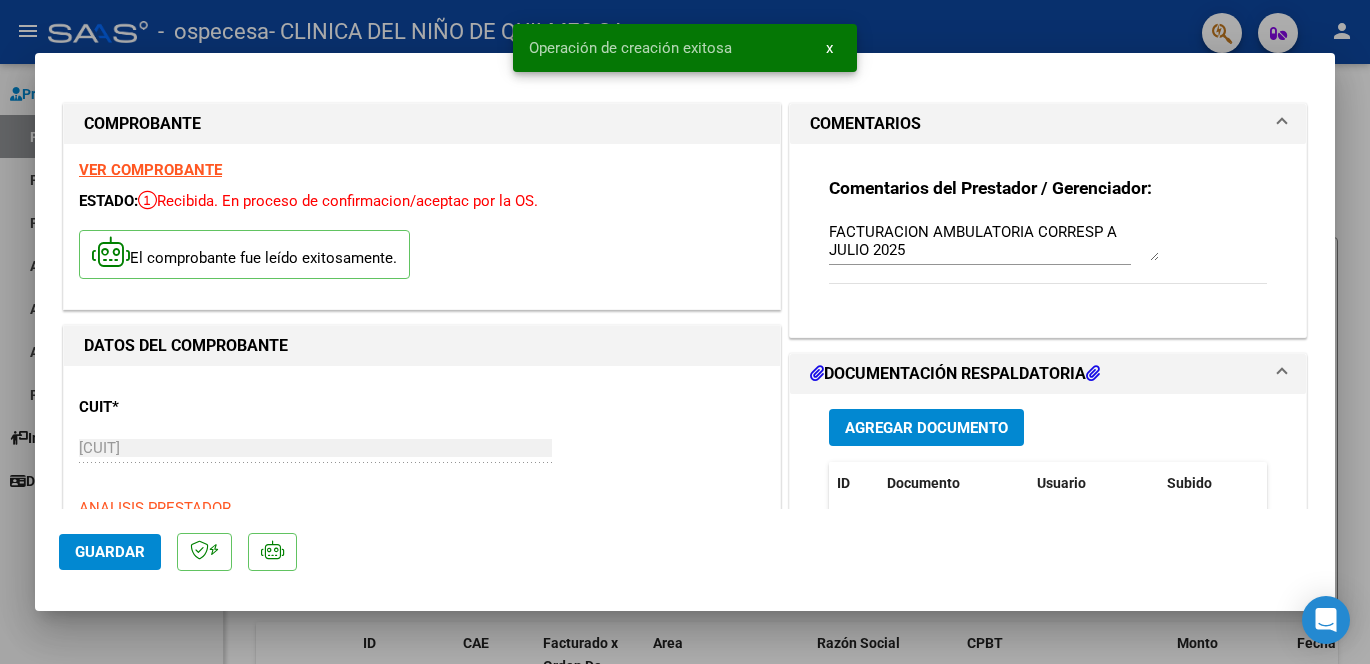 scroll, scrollTop: 200, scrollLeft: 0, axis: vertical 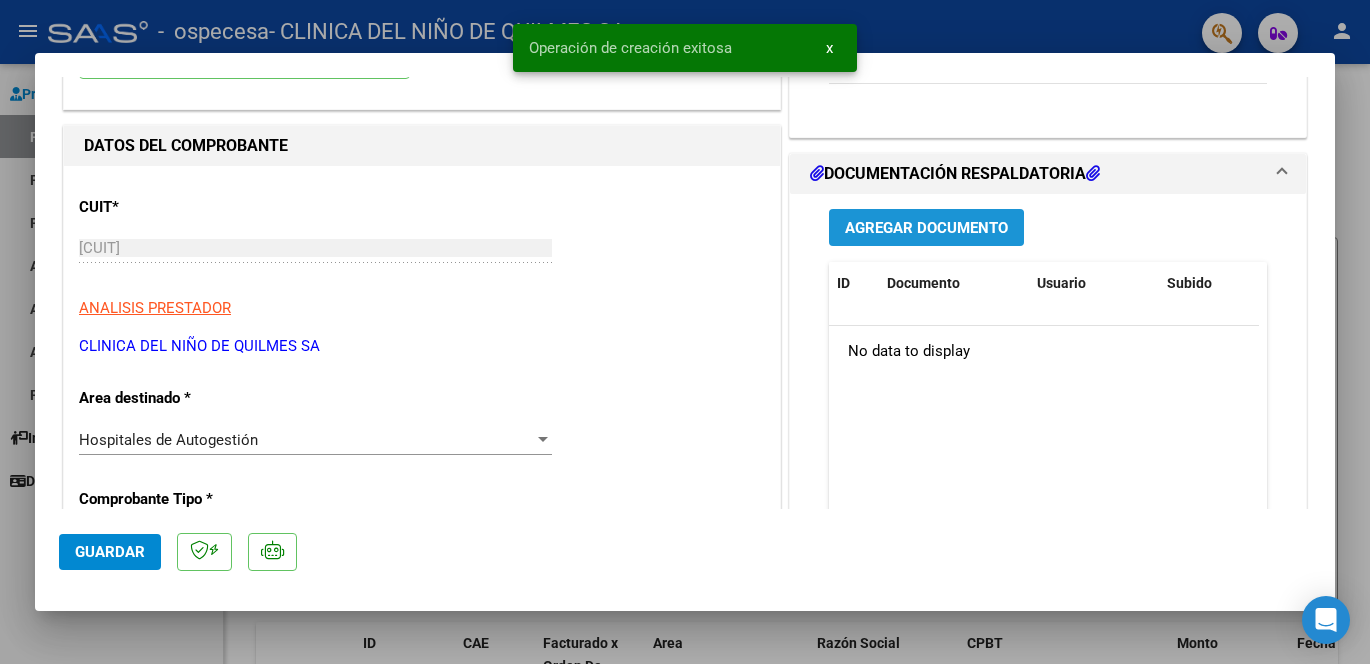 click on "Agregar Documento" at bounding box center (926, 228) 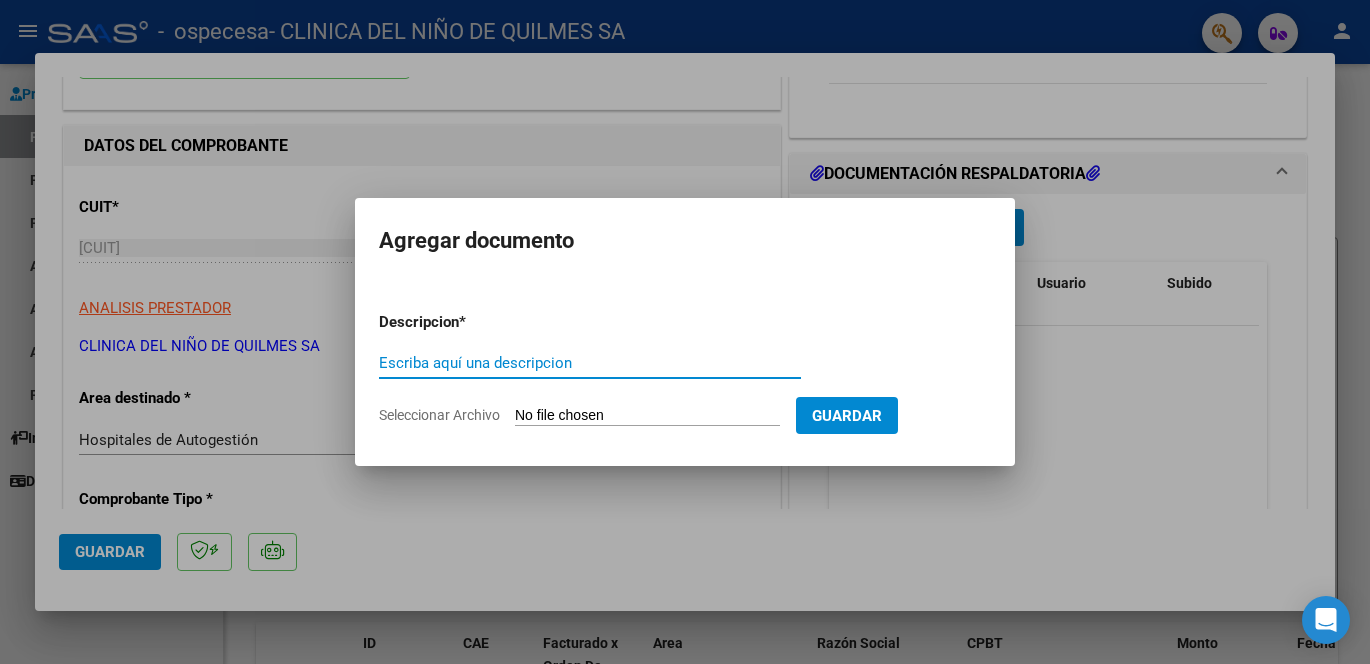 click on "Escriba aquí una descripcion" at bounding box center [590, 363] 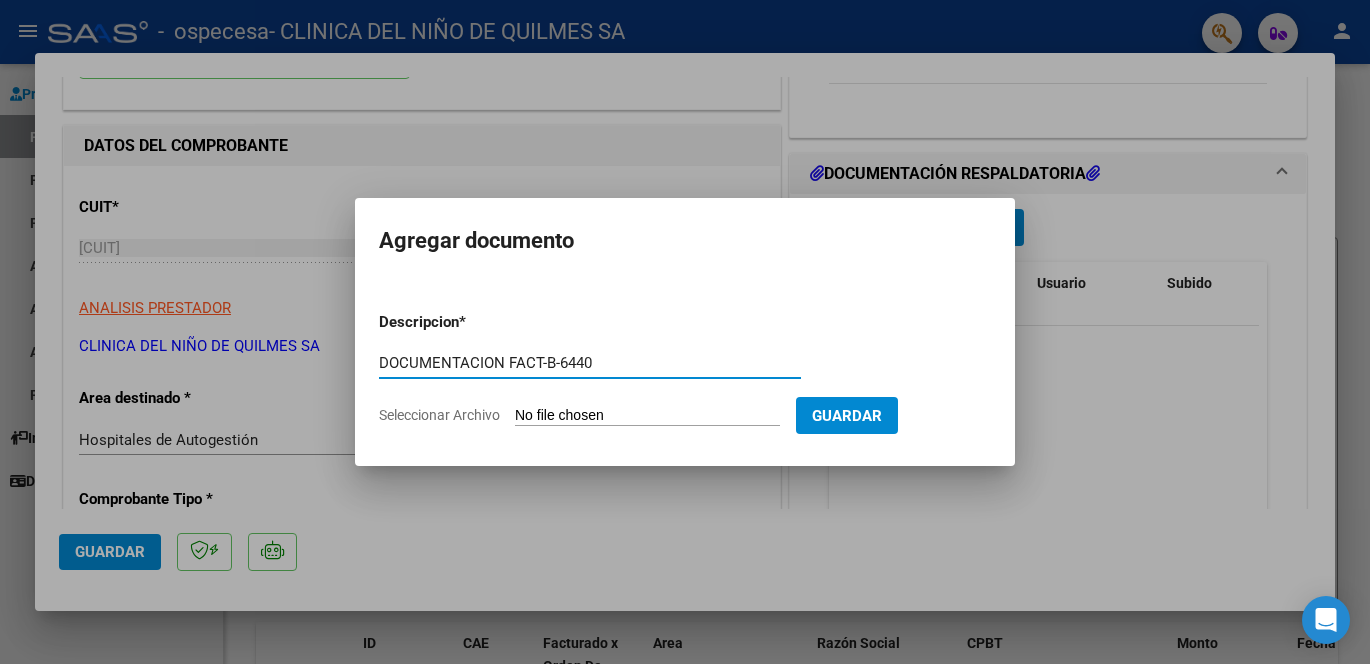 type on "DOCUMENTACION FACT-B-6440" 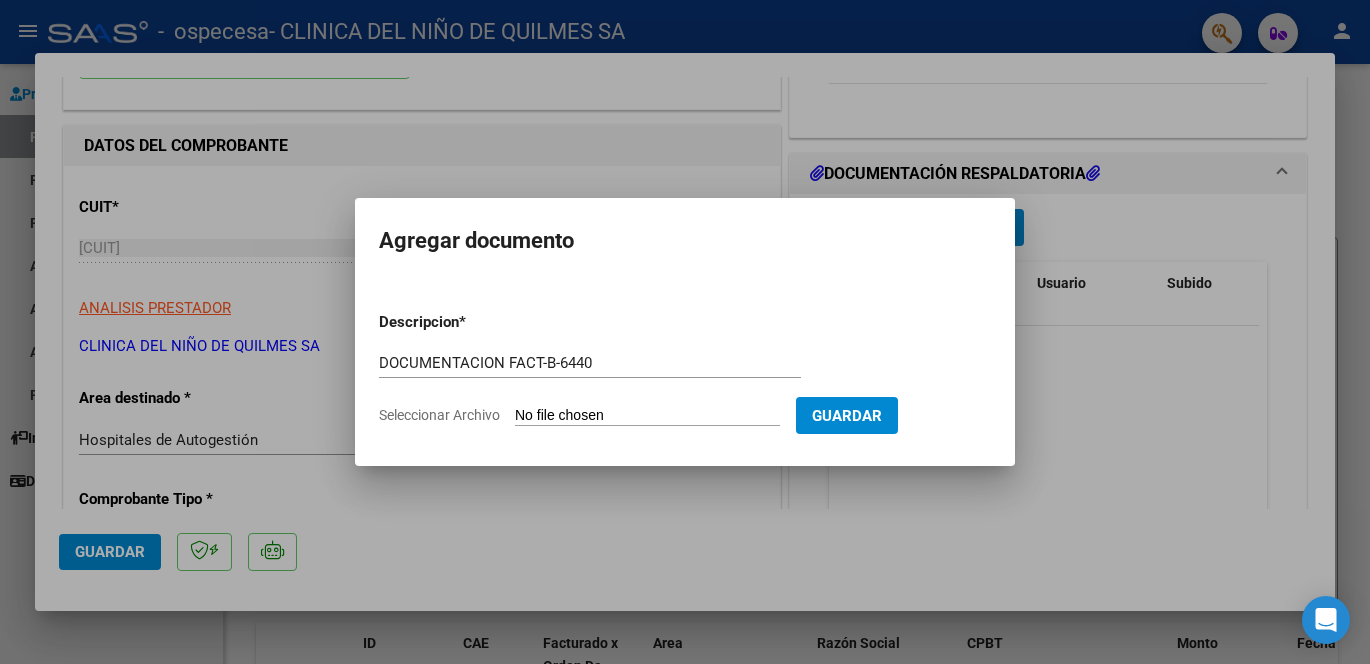 click on "Seleccionar Archivo" at bounding box center (647, 416) 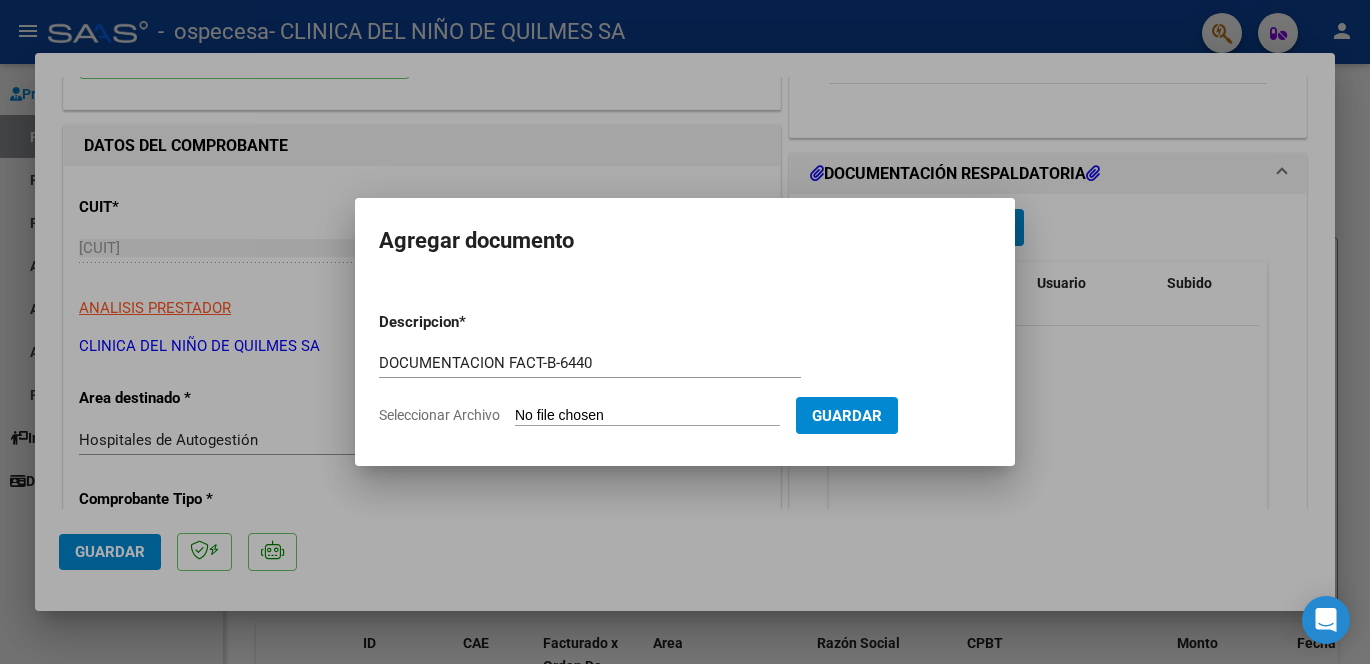 type on "C:\fakepath\[FILENAME].pdf" 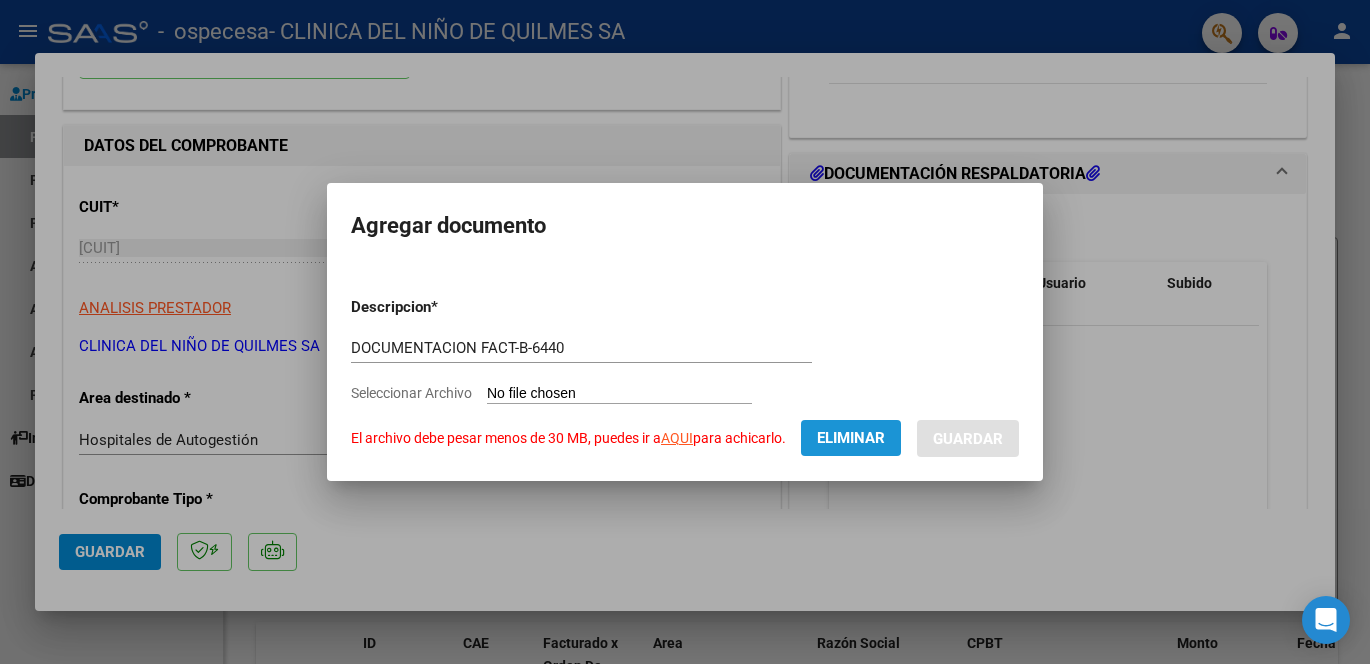 click on "Eliminar" 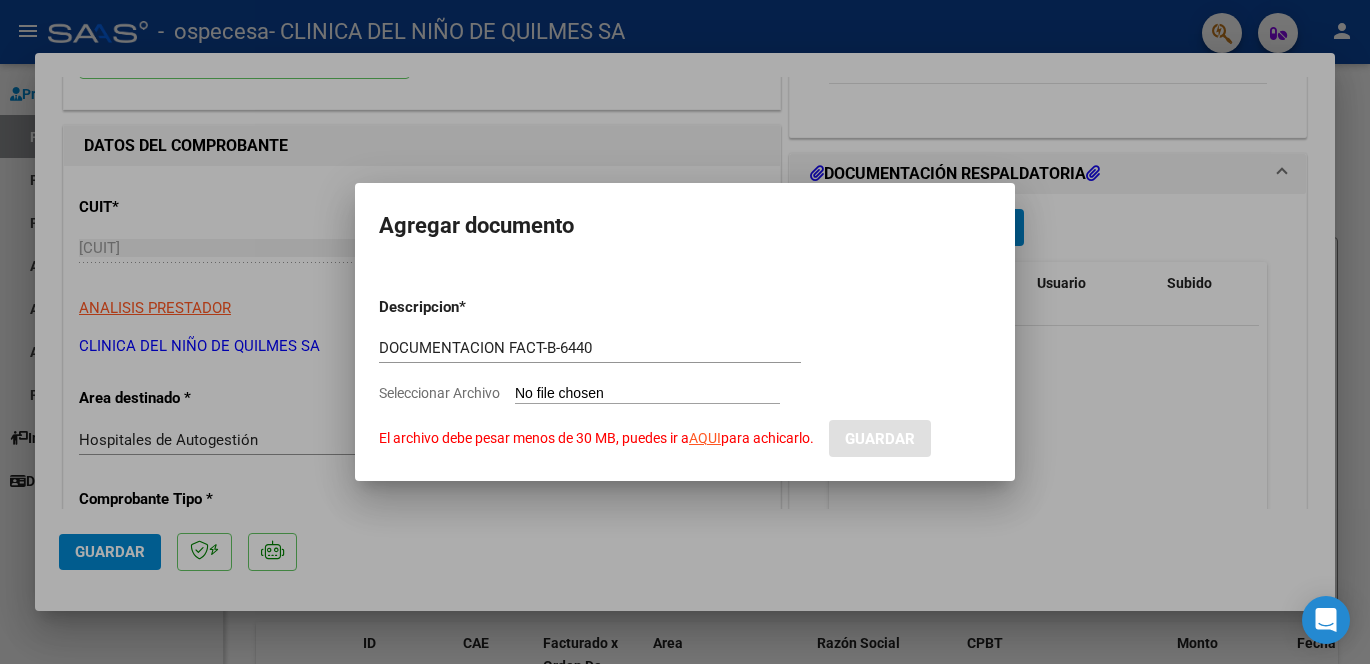 click on "El archivo debe pesar menos de 30 MB, puedes ir a  AQUI  para achicarlo." 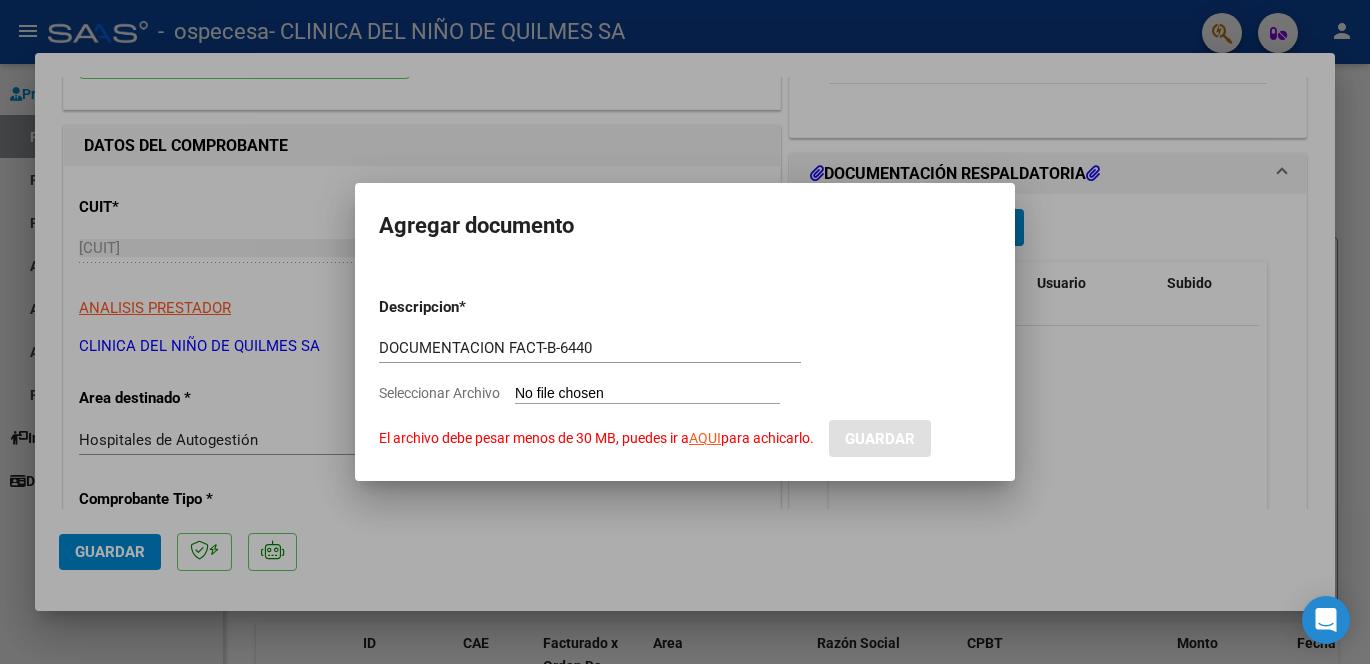 drag, startPoint x: 667, startPoint y: 393, endPoint x: 593, endPoint y: 399, distance: 74.24284 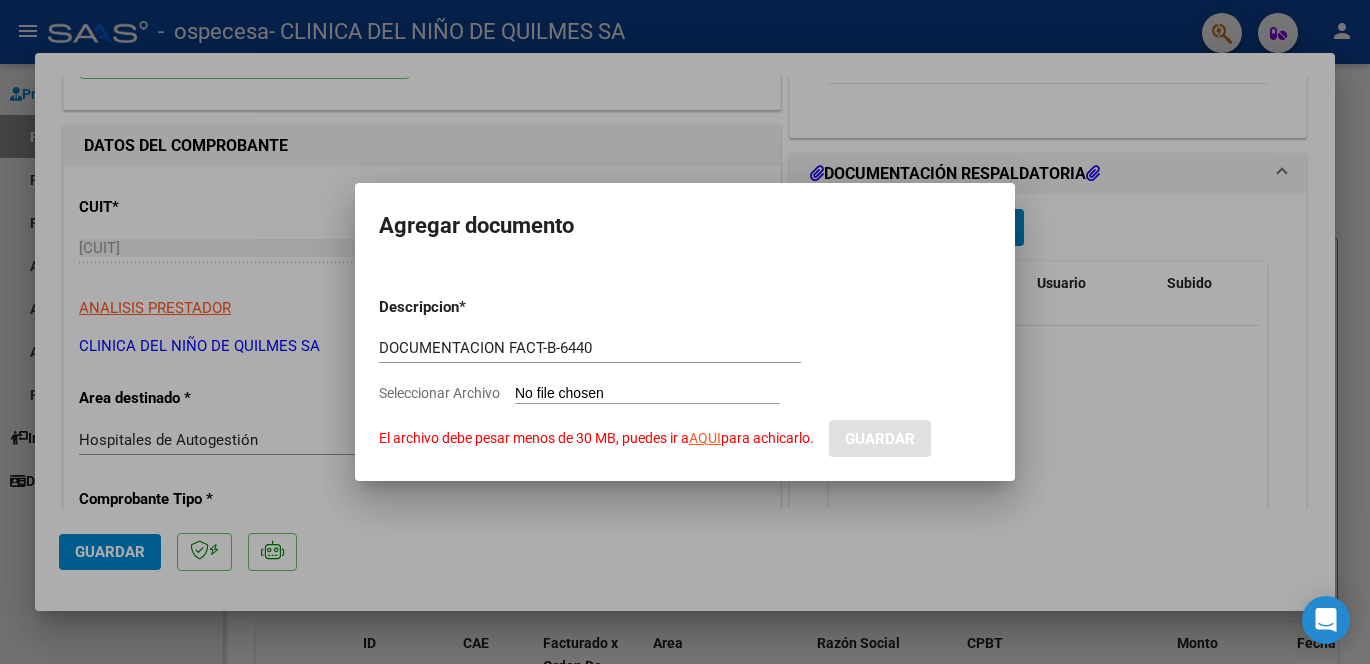 type on "C:\fakepath\[FILENAME].pdf" 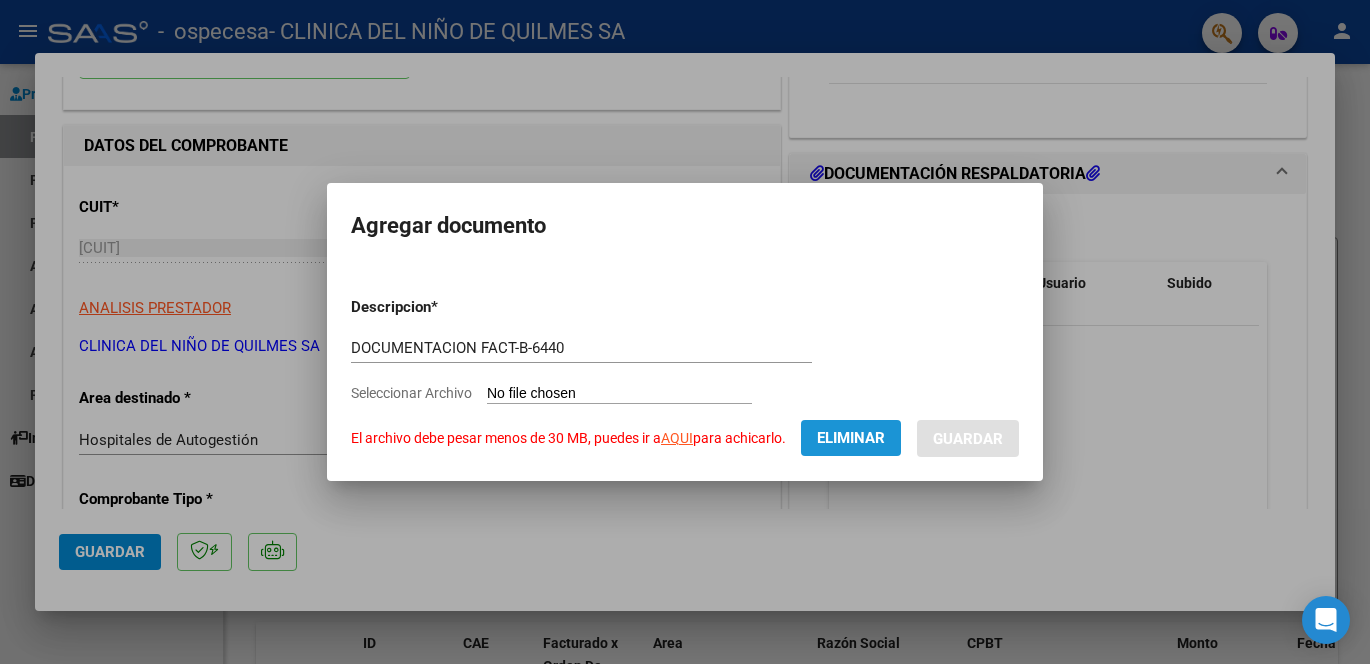 click on "Eliminar" 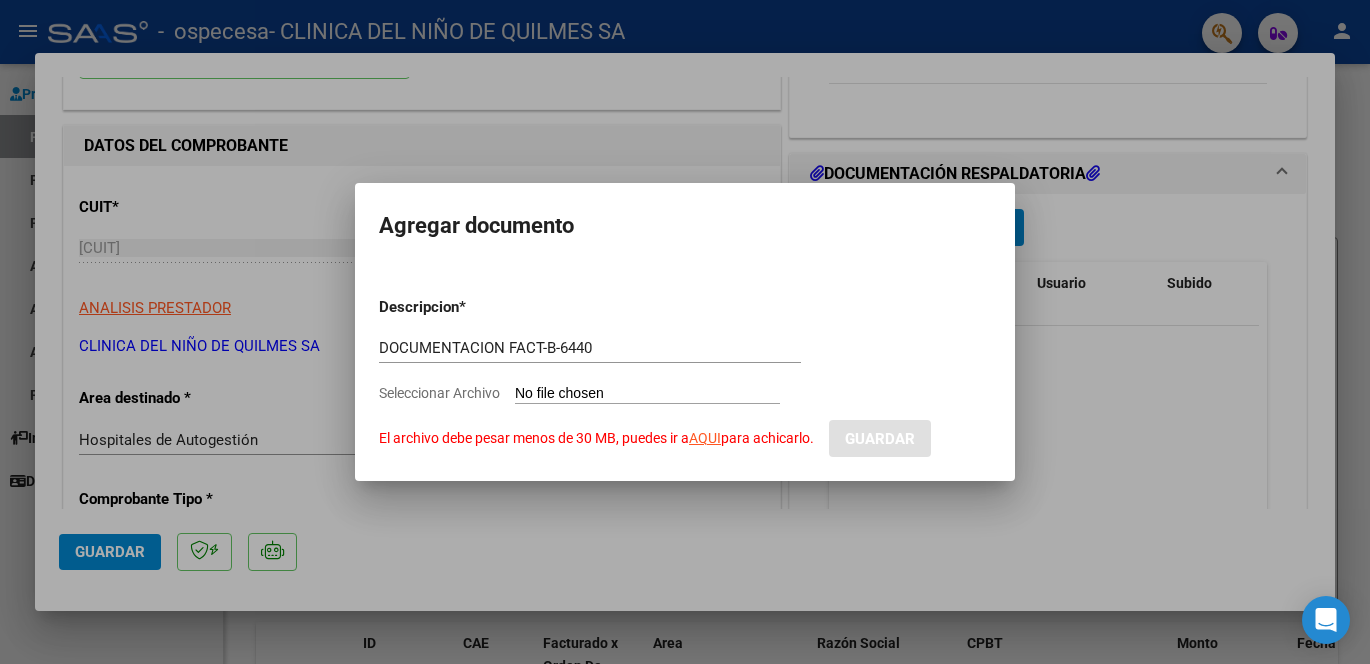 click on "Seleccionar Archivo  El archivo debe pesar menos de 30 MB, puedes ir a  AQUI  para achicarlo." at bounding box center (647, 394) 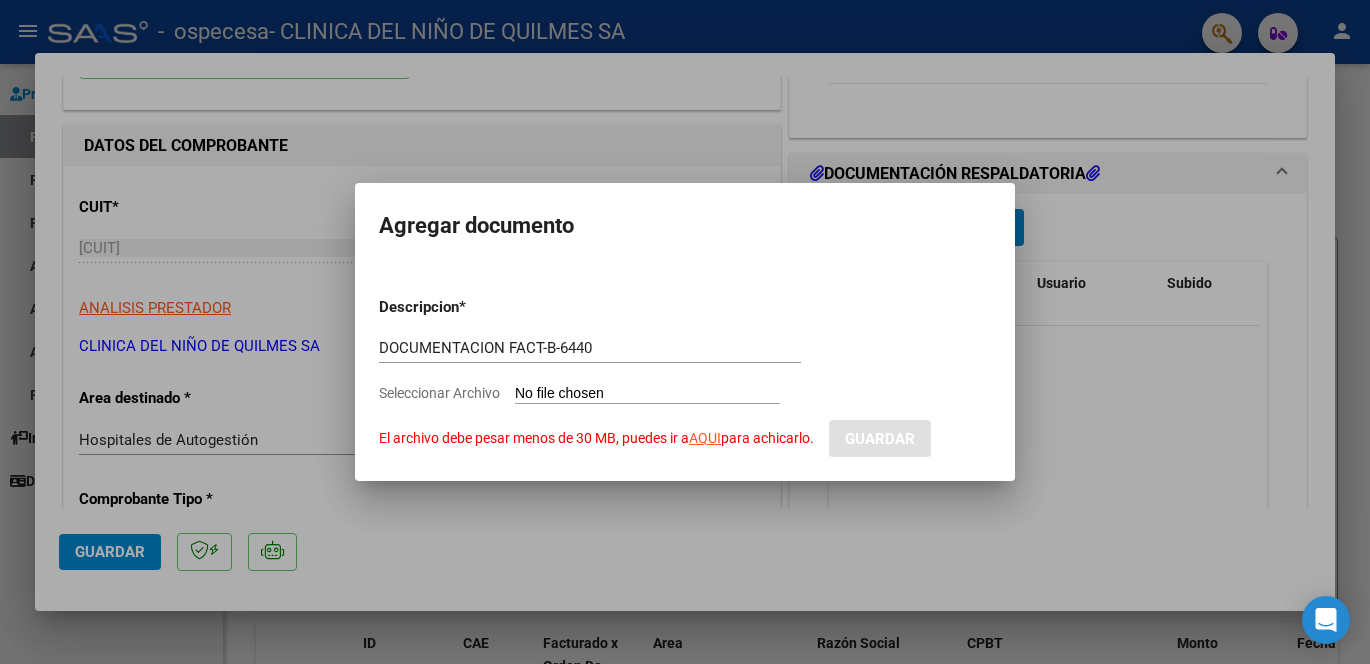 click on "Guardar" at bounding box center [880, 439] 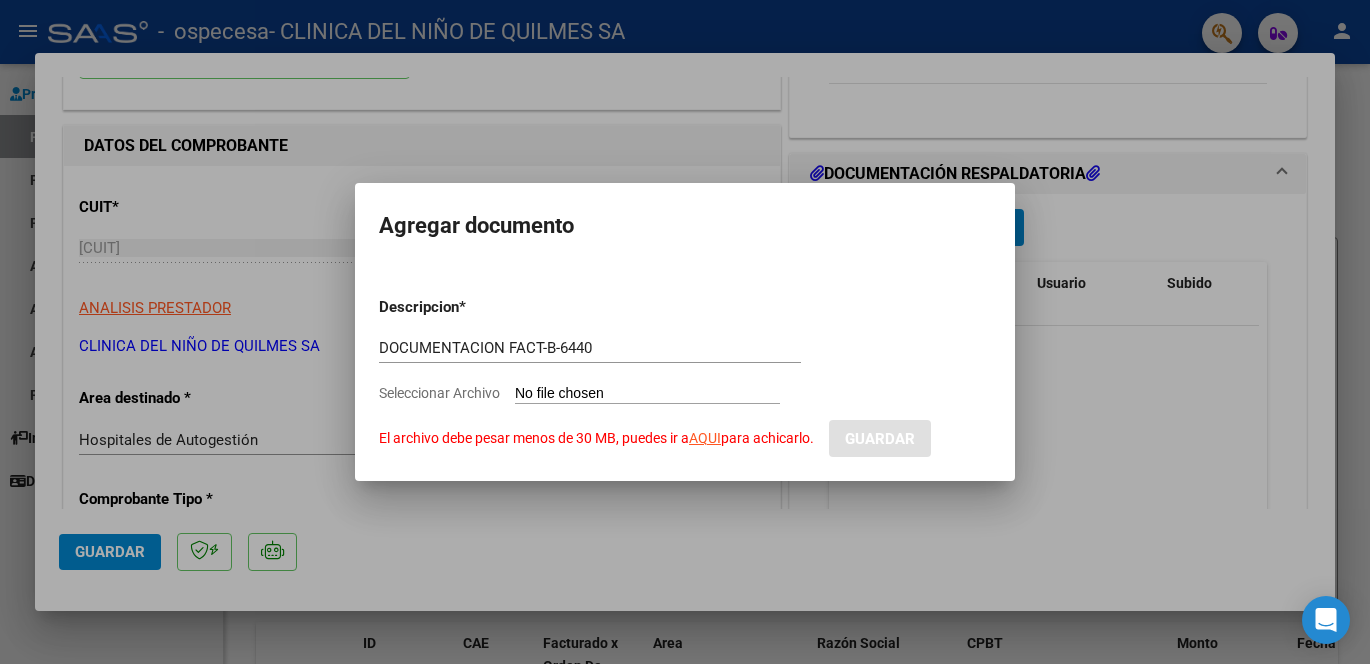 click on "Descripcion  *   DOCUMENTACION FACT-B-6440 Escriba aquí una descripcion  Seleccionar Archivo  El archivo debe pesar menos de 30 MB, puedes ir a  AQUI  para achicarlo.  Guardar" at bounding box center (685, 369) 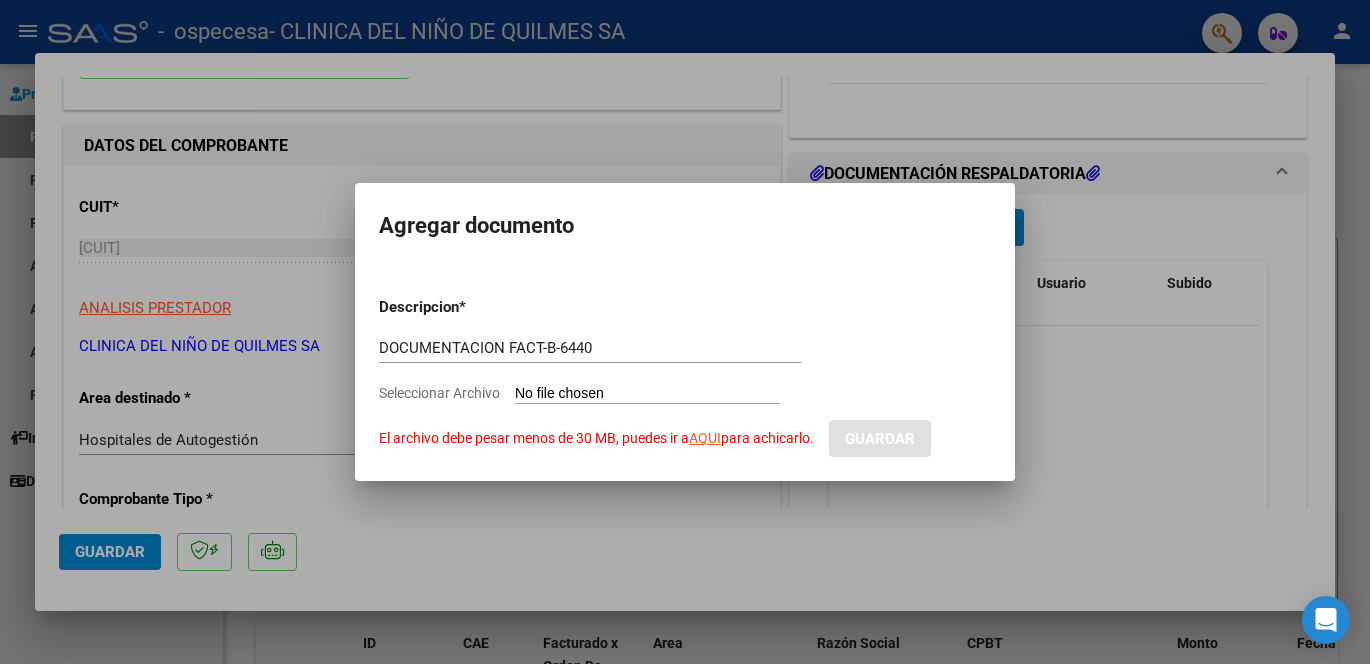 drag, startPoint x: 728, startPoint y: 439, endPoint x: 702, endPoint y: 396, distance: 50.24938 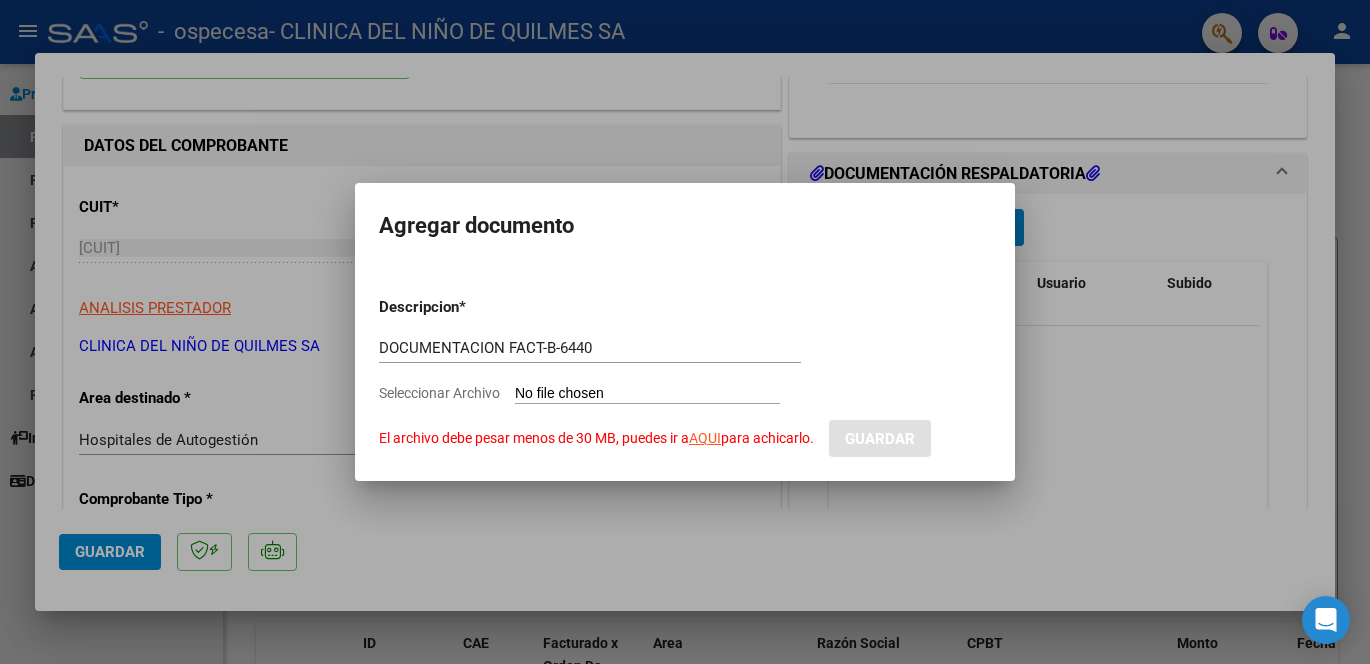 type on "C:\fakepath\[FILENAME].pdf" 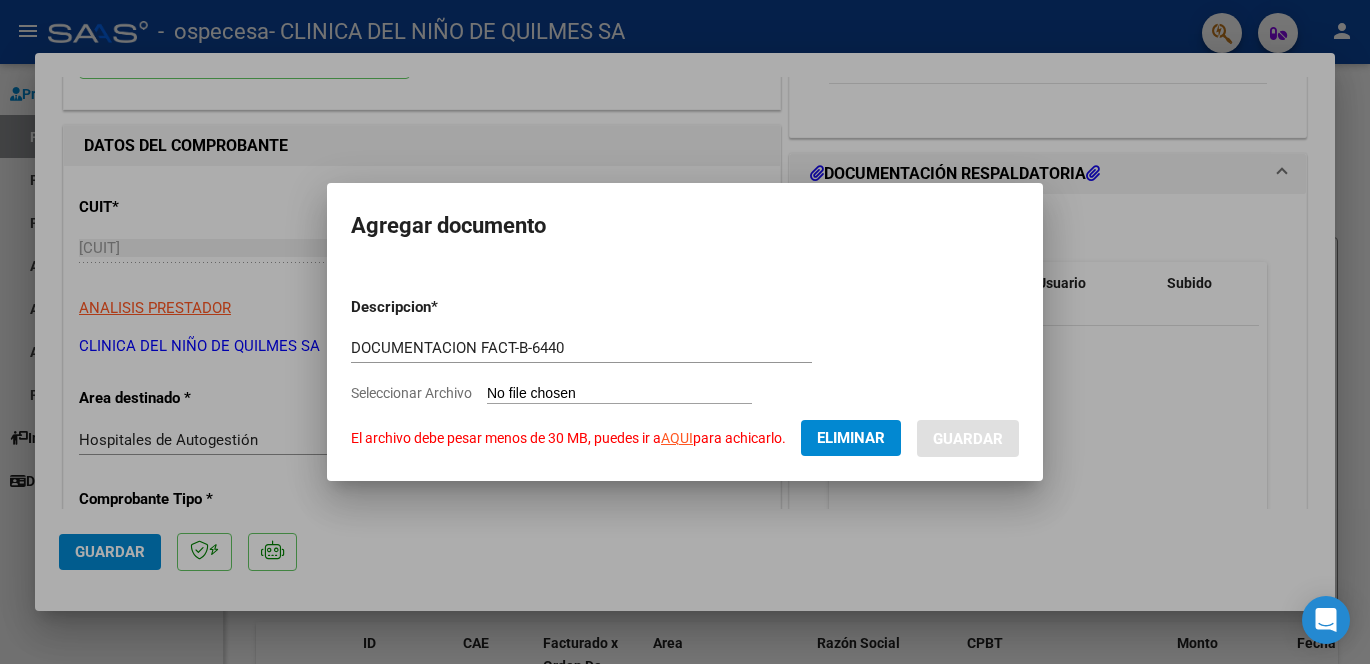 click on "Guardar" at bounding box center (968, 439) 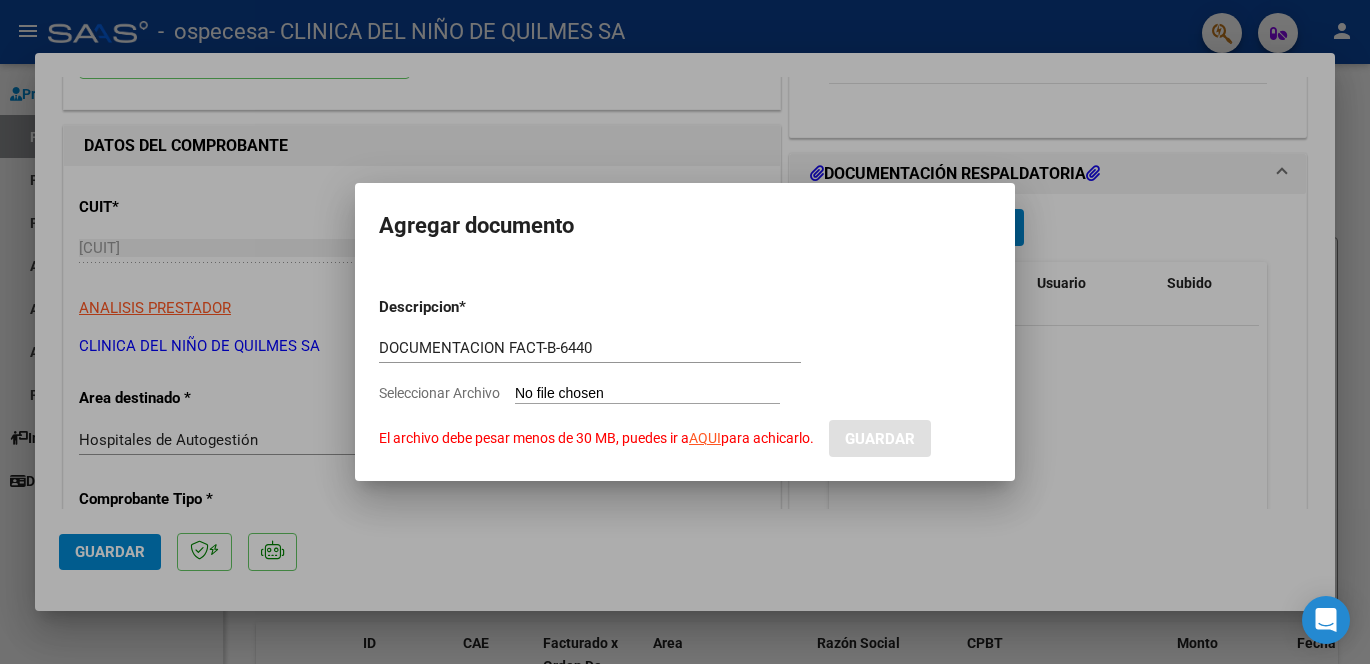 drag, startPoint x: 610, startPoint y: 378, endPoint x: 833, endPoint y: 386, distance: 223.14345 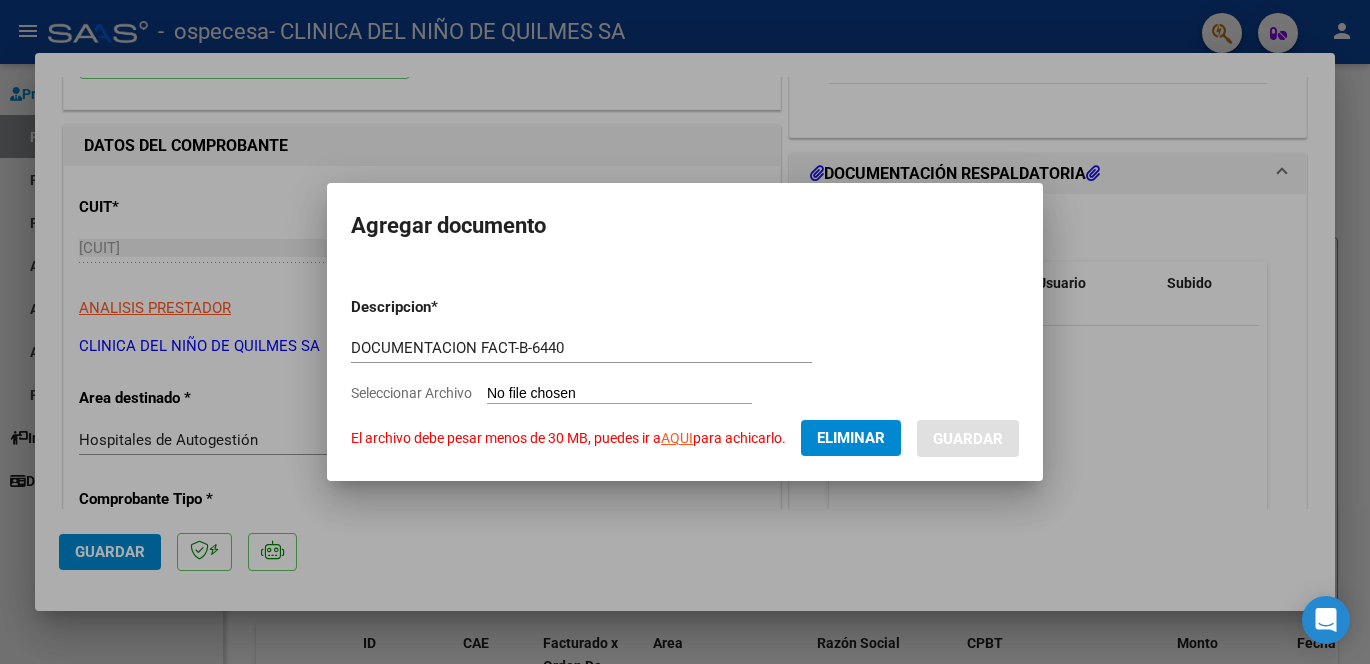 click on "Guardar" at bounding box center (968, 439) 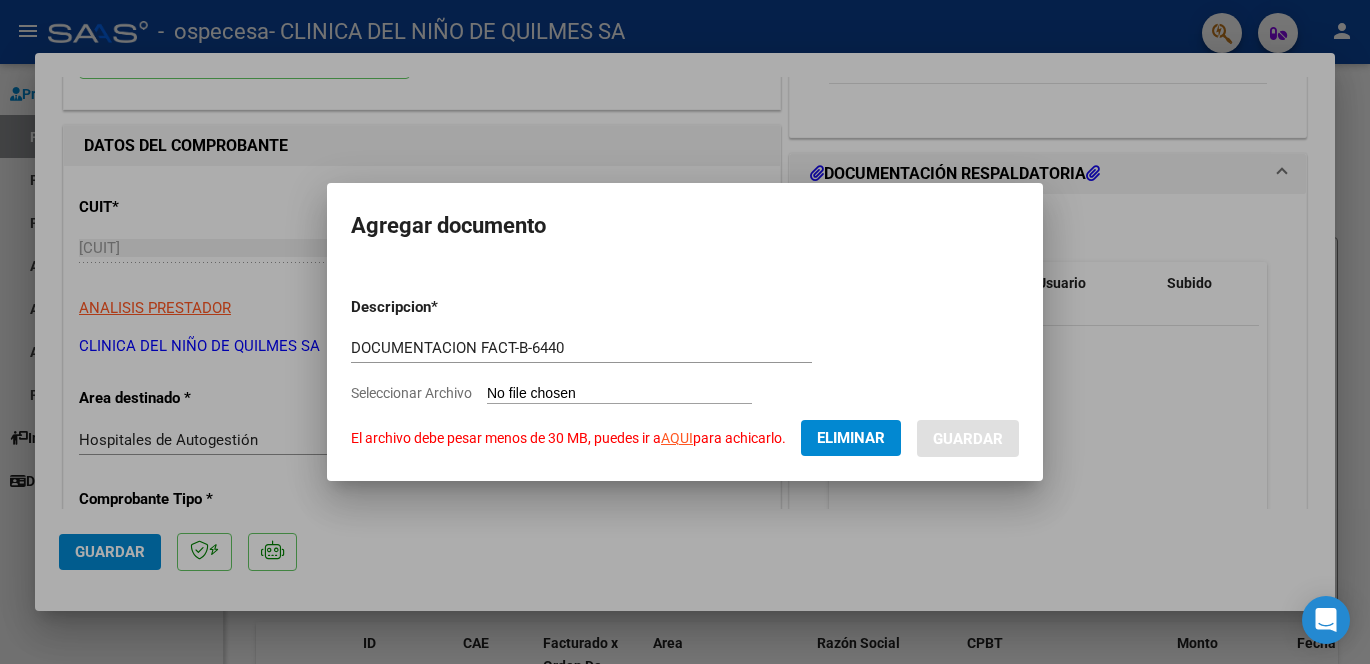 click on "Guardar" at bounding box center (968, 439) 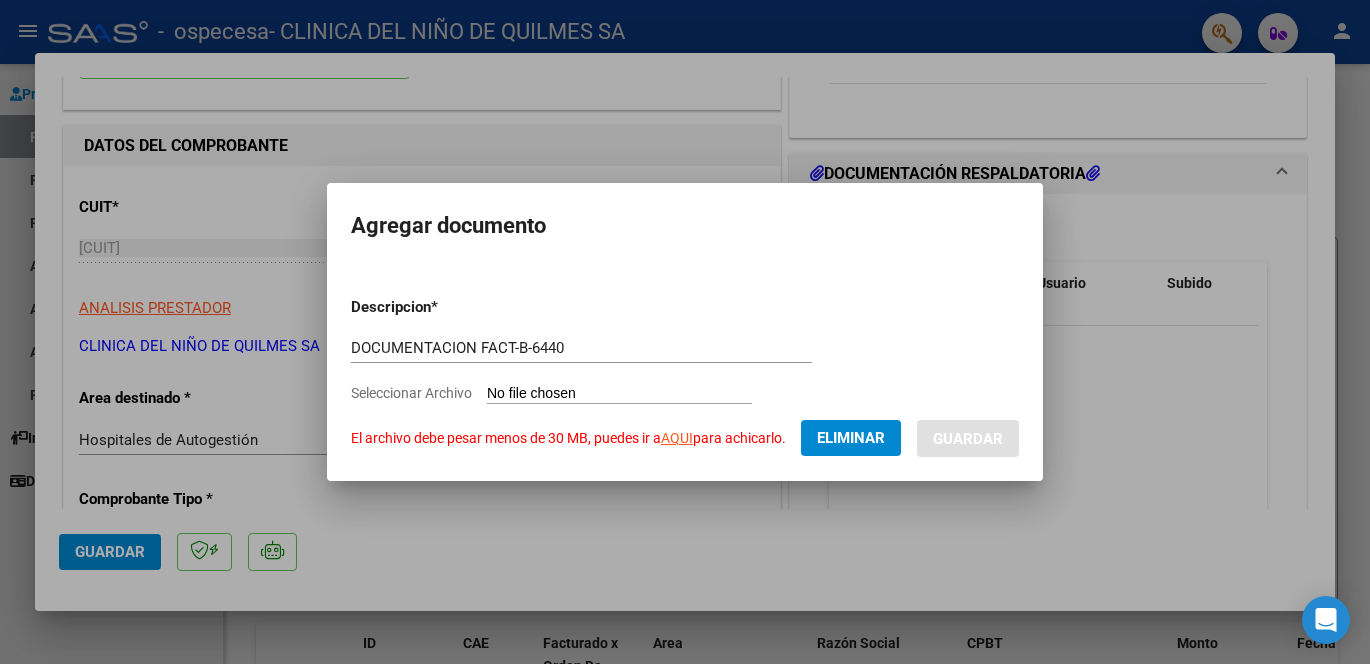 click on "Eliminar" 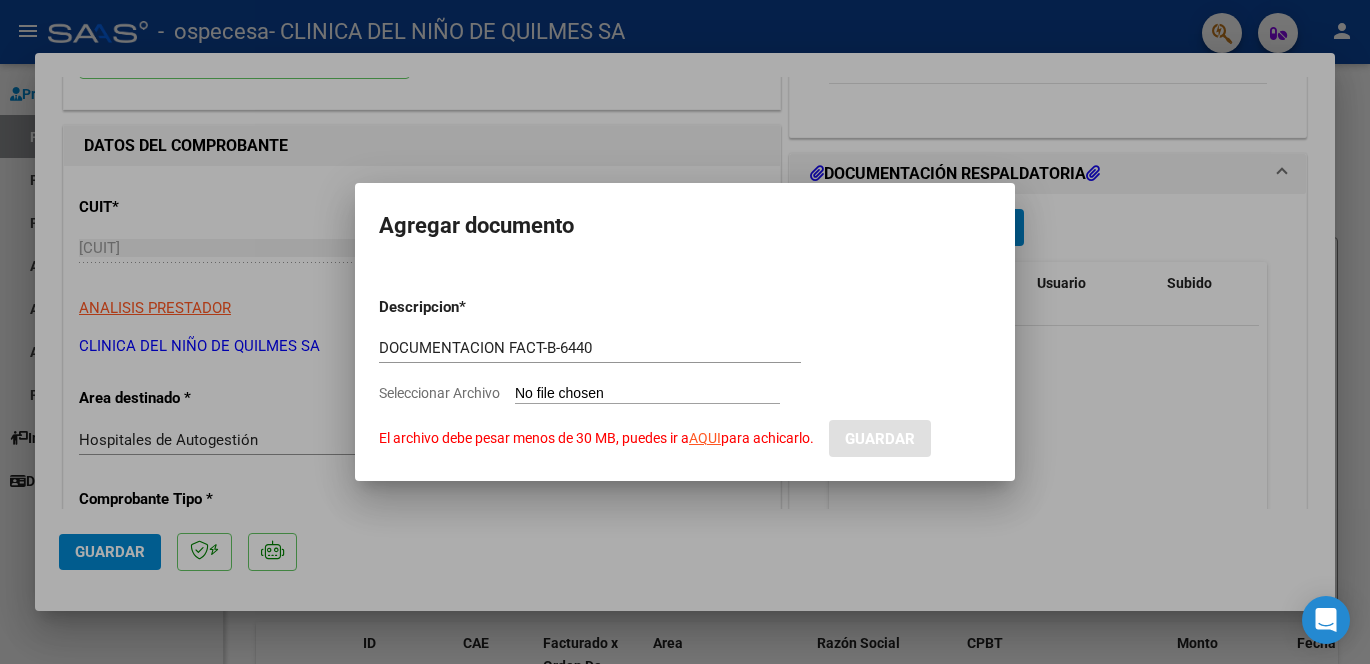 click on "Descripcion  *   DOCUMENTACION FACT-B-6440 Escriba aquí una descripcion  Seleccionar Archivo  El archivo debe pesar menos de 30 MB, puedes ir a  AQUI  para achicarlo.  Guardar" at bounding box center (685, 369) 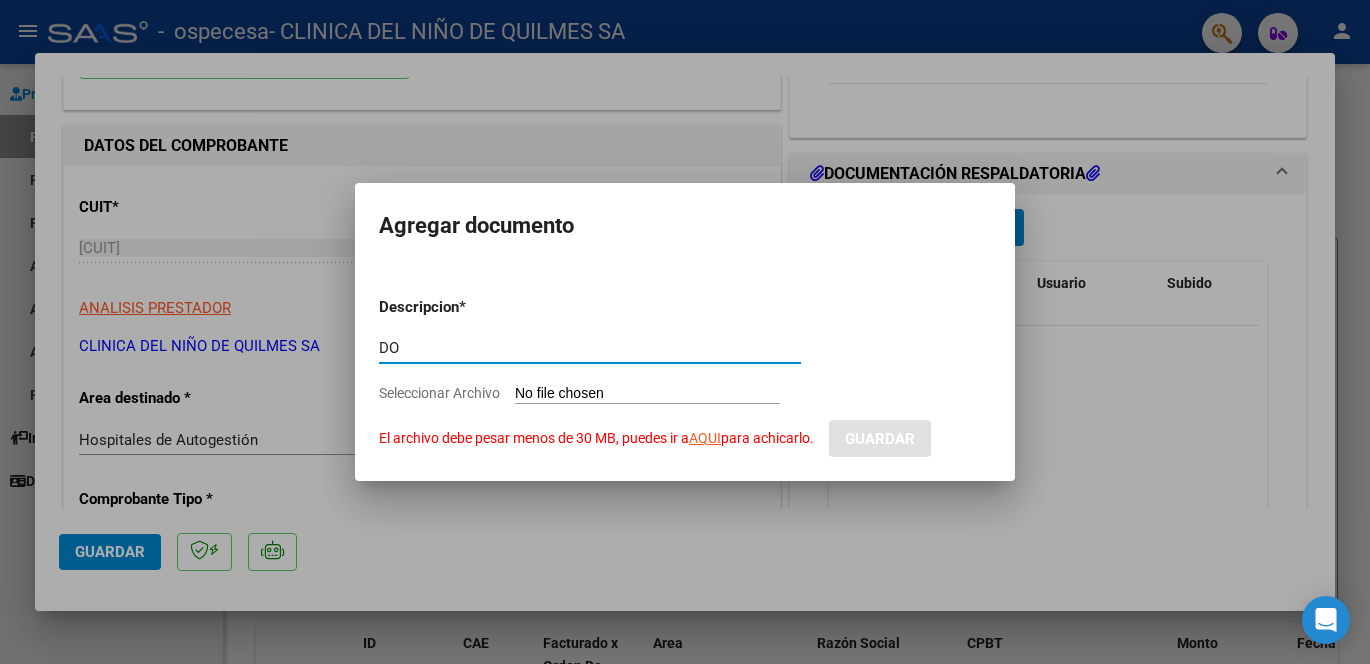 type on "D" 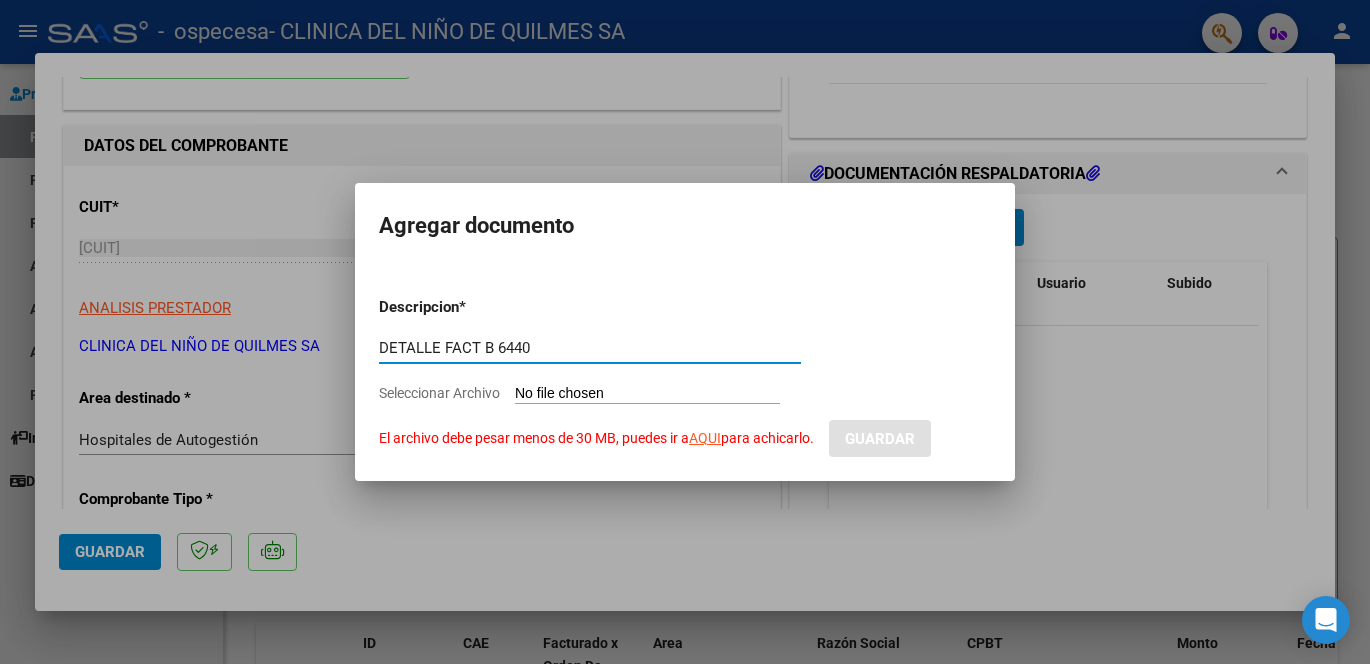 type on "DETALLE FACT B 6440" 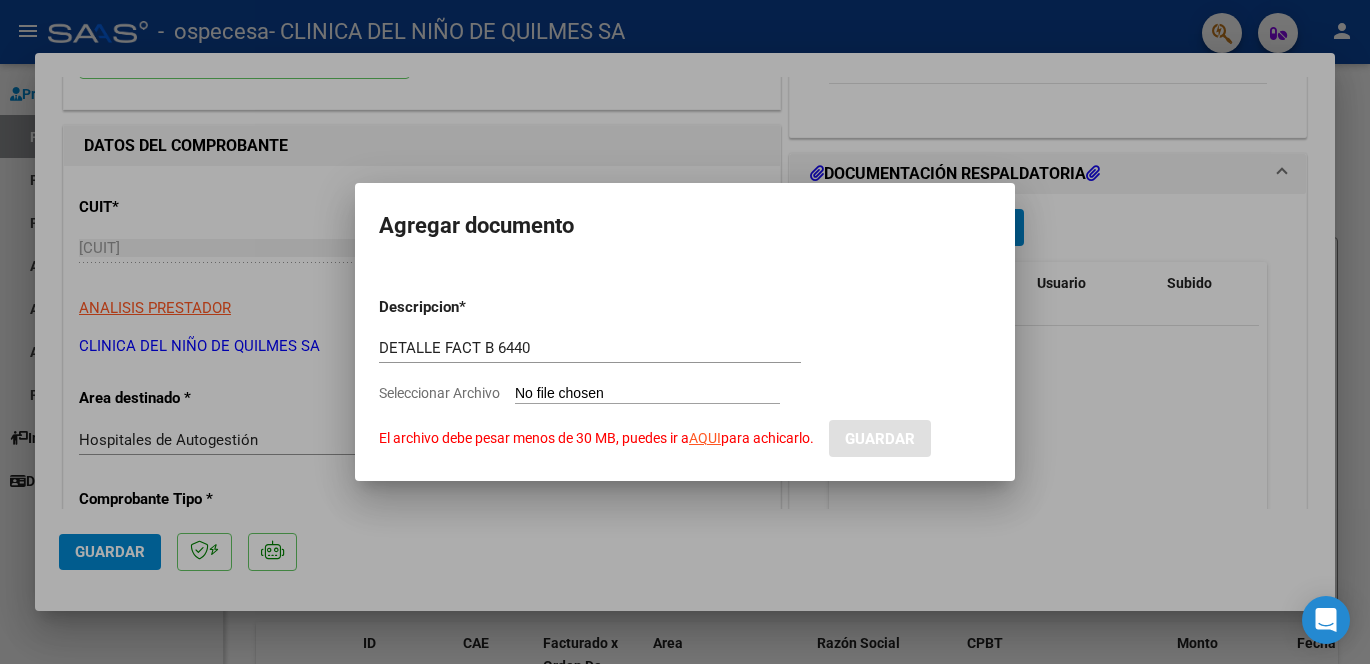 click on "Seleccionar Archivo  El archivo debe pesar menos de 30 MB, puedes ir a  AQUI  para achicarlo." at bounding box center (647, 394) 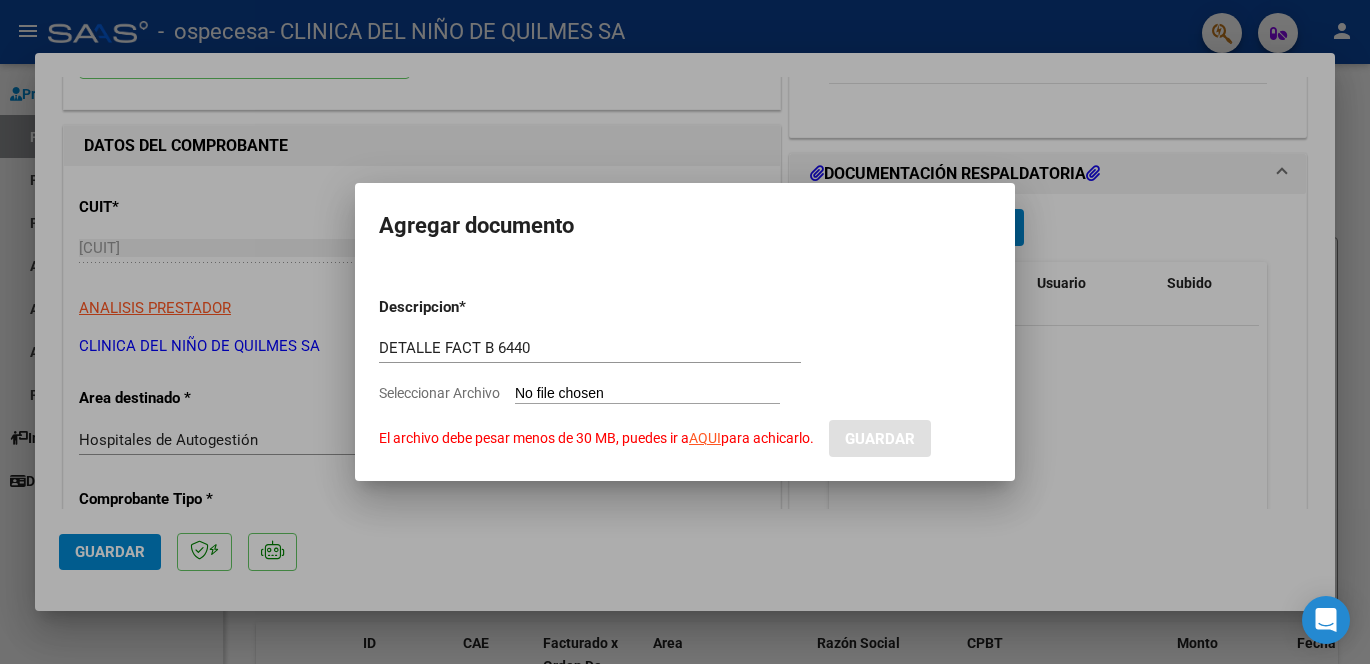 type on "C:\fakepath\[FILENAME].XLS" 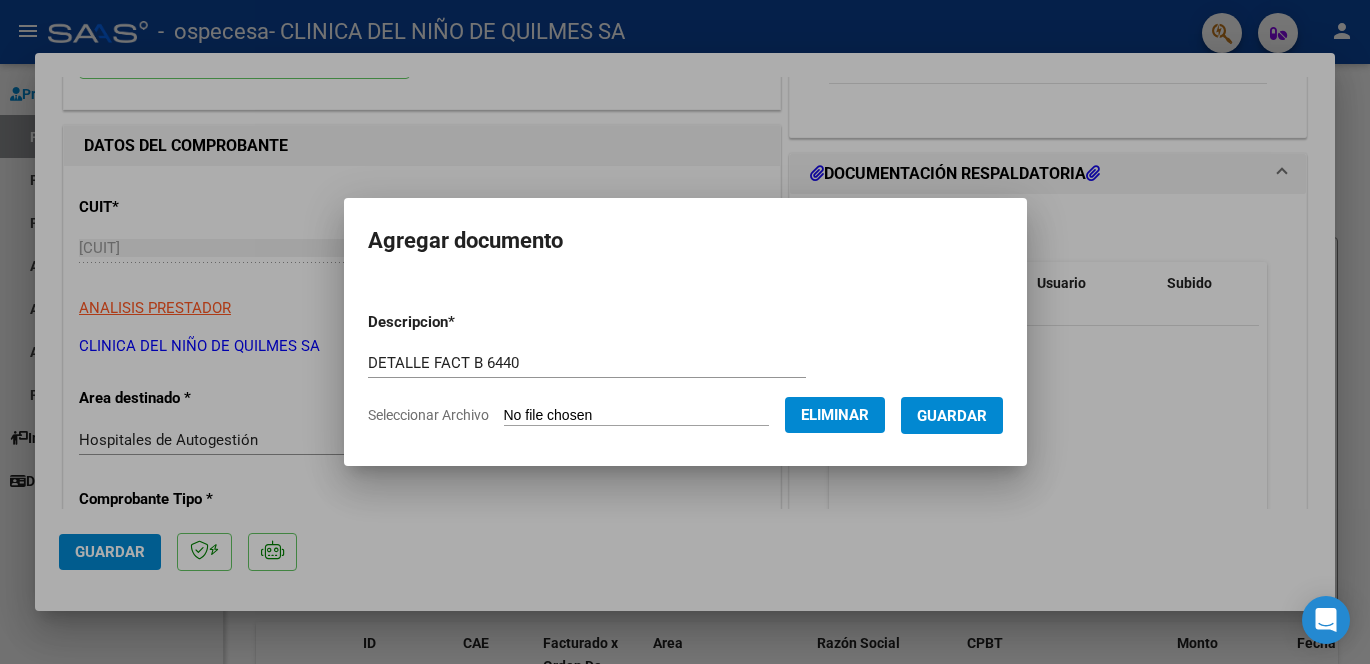 click on "Guardar" at bounding box center (952, 416) 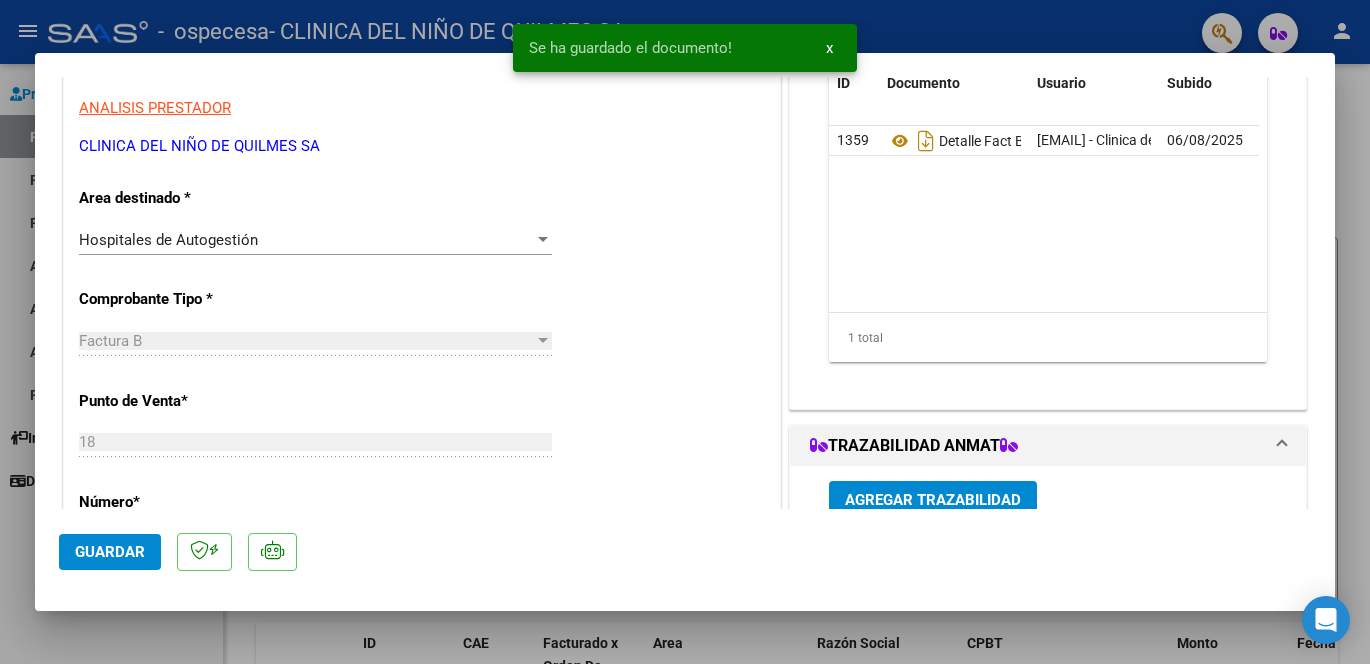 scroll, scrollTop: 100, scrollLeft: 0, axis: vertical 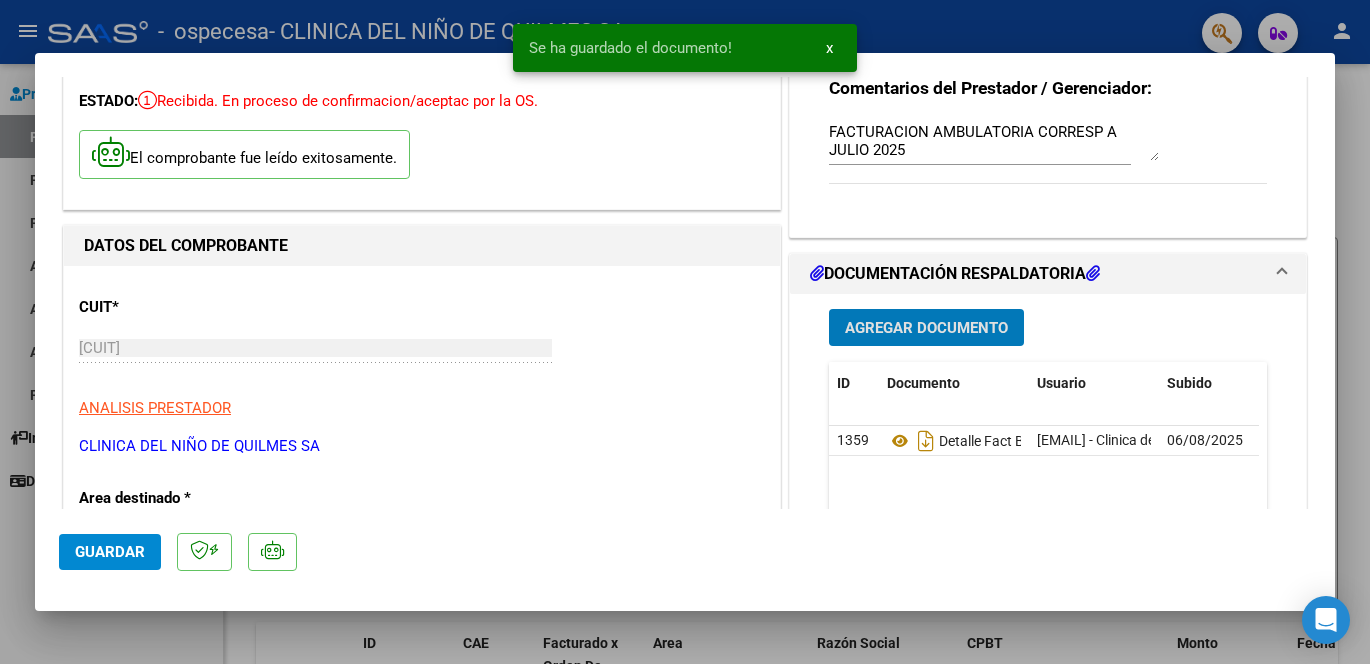 click on "Agregar Documento" at bounding box center [926, 327] 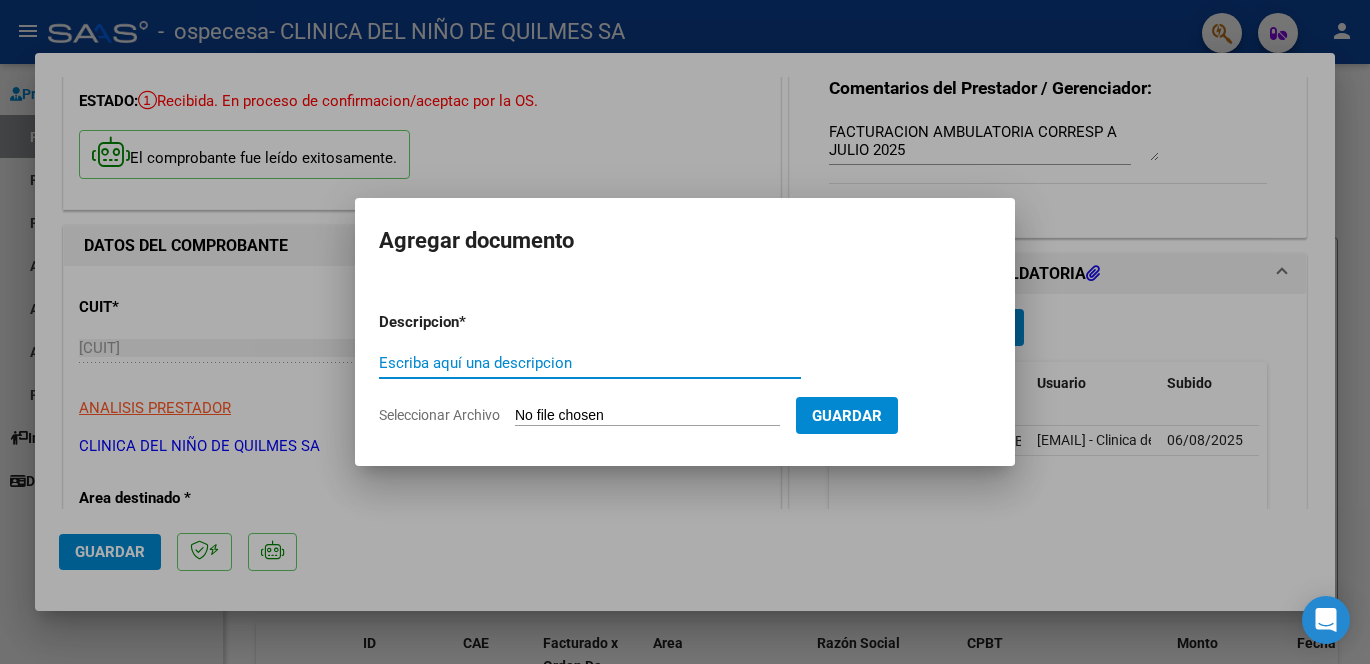 click on "Escriba aquí una descripcion" at bounding box center [590, 363] 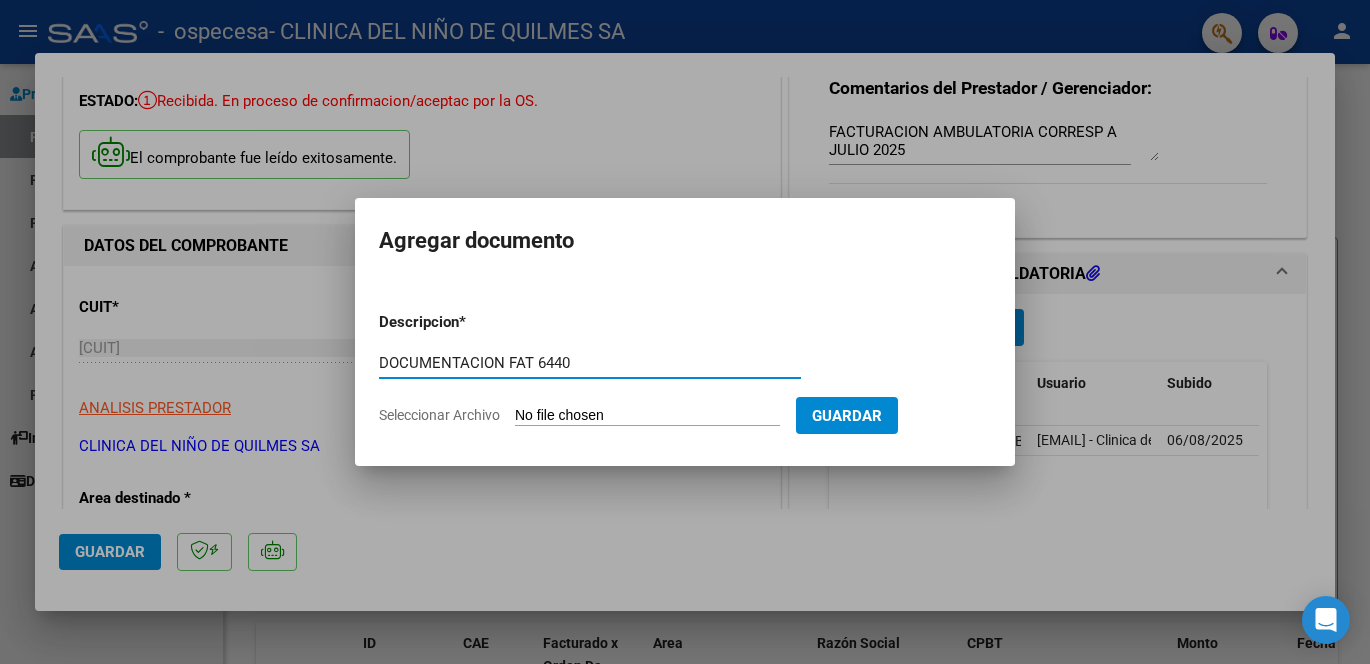 type on "DOCUMENTACION FAT 6440" 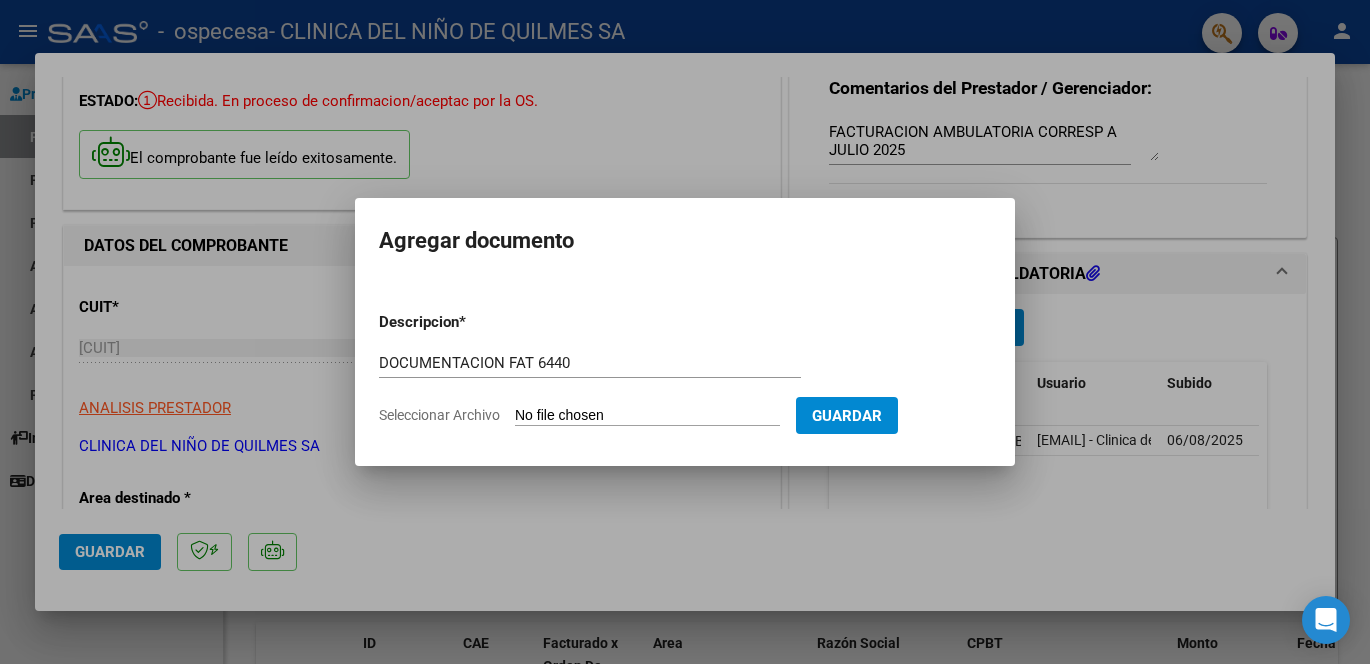 type on "C:\fakepath\[FILENAME].pdf" 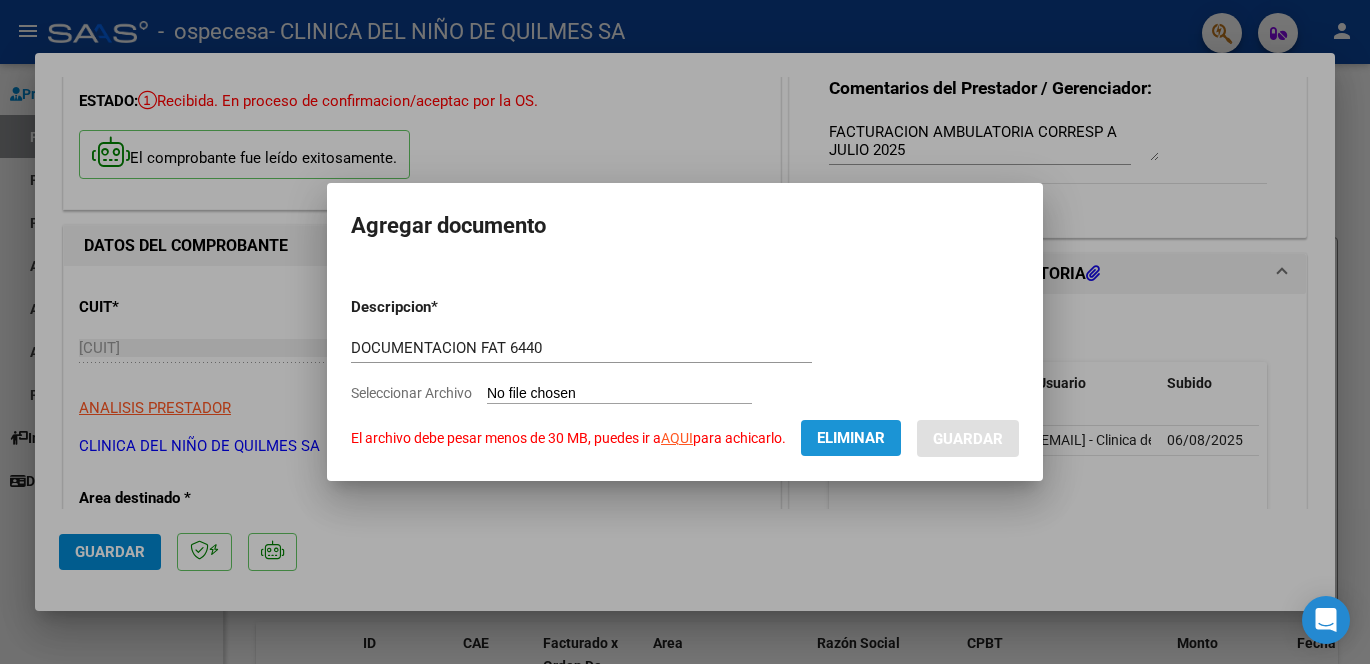 click on "Eliminar" 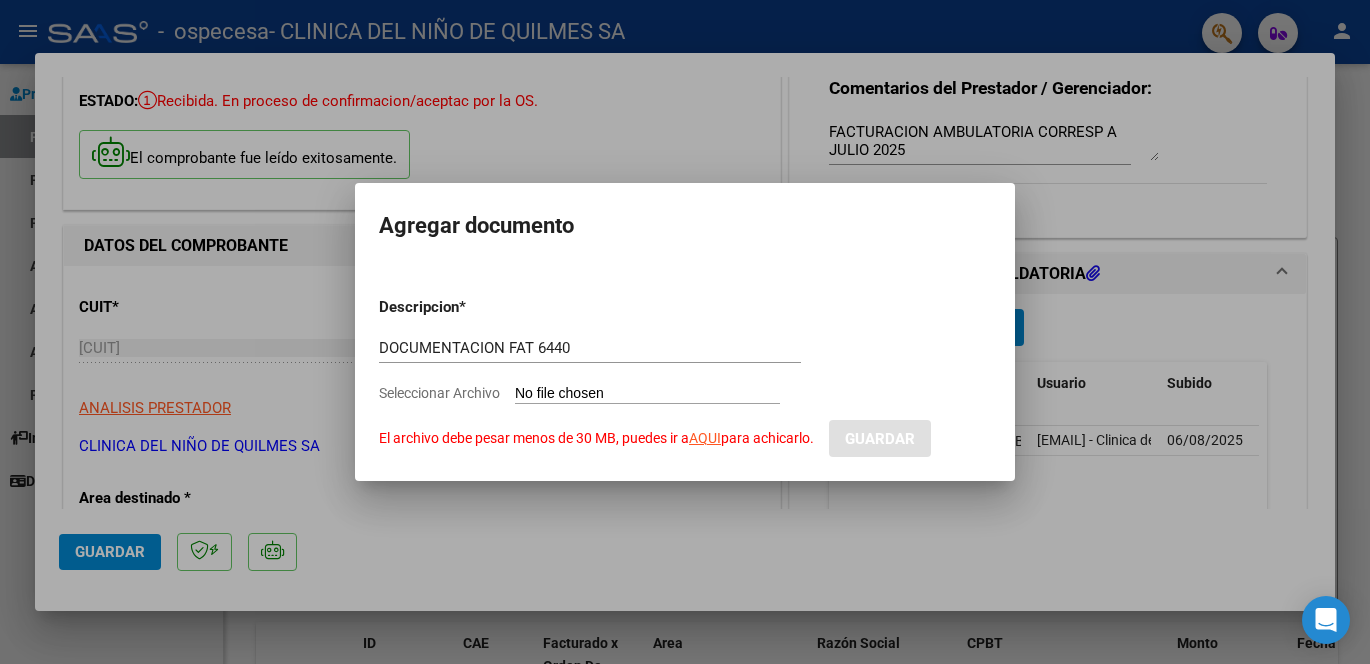 drag, startPoint x: 903, startPoint y: 178, endPoint x: 729, endPoint y: 212, distance: 177.29073 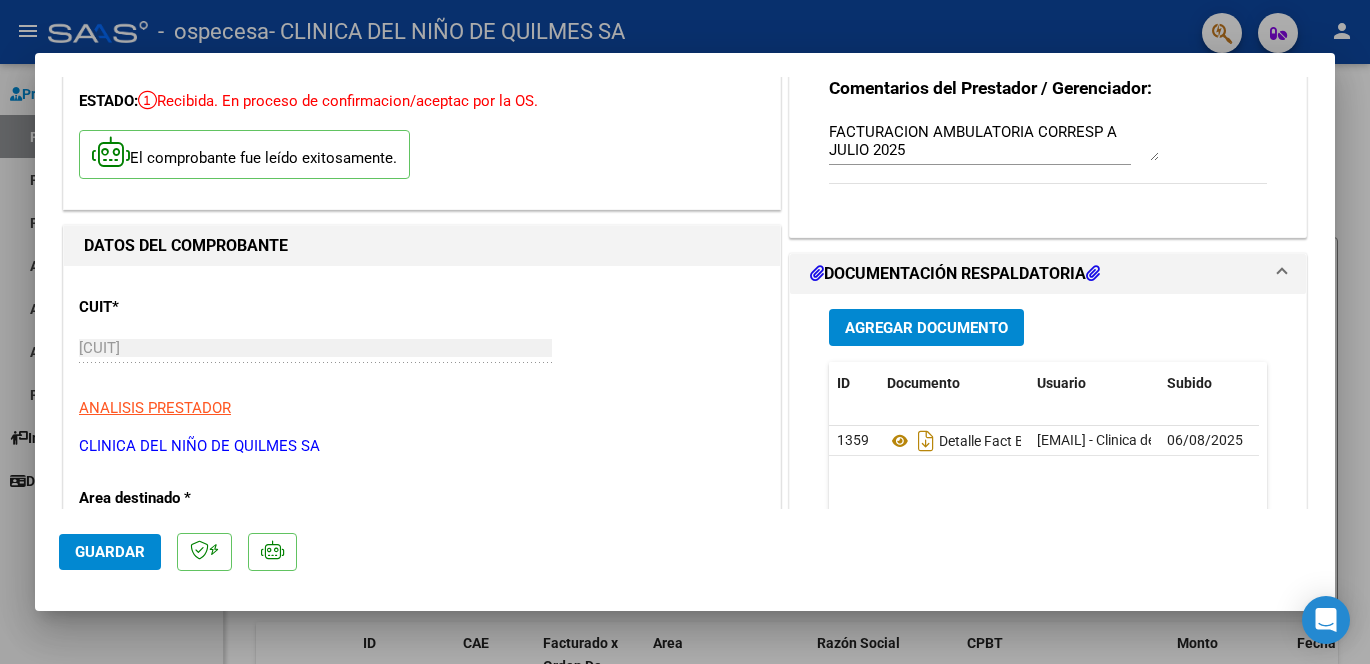 click on "Agregar Documento" at bounding box center (926, 328) 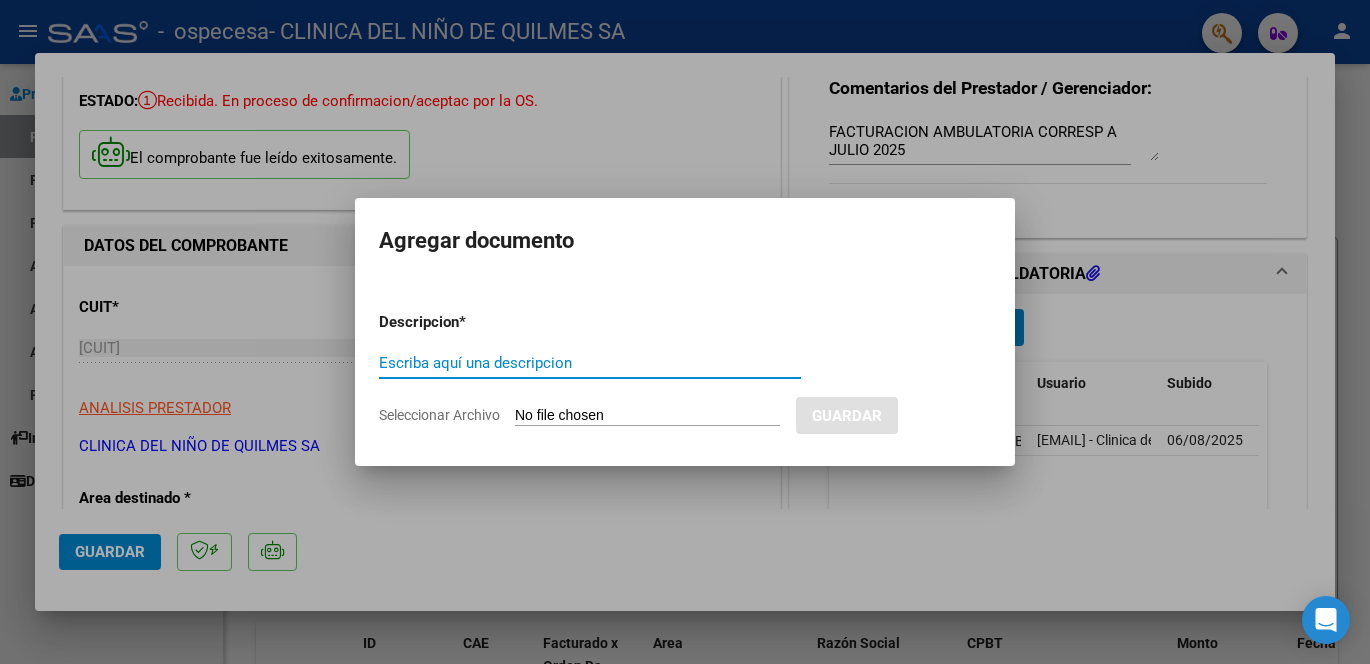 click on "Escriba aquí una descripcion" at bounding box center [590, 363] 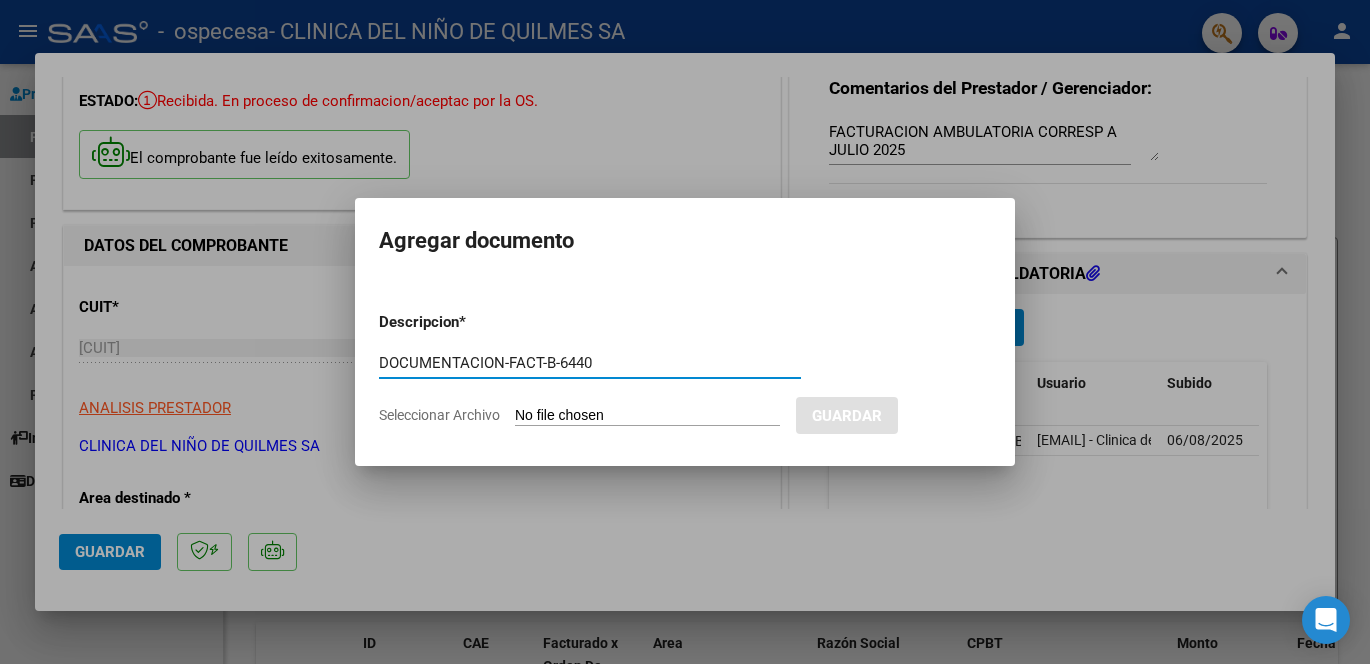 type on "DOCUMENTACION-FACT-B-6440" 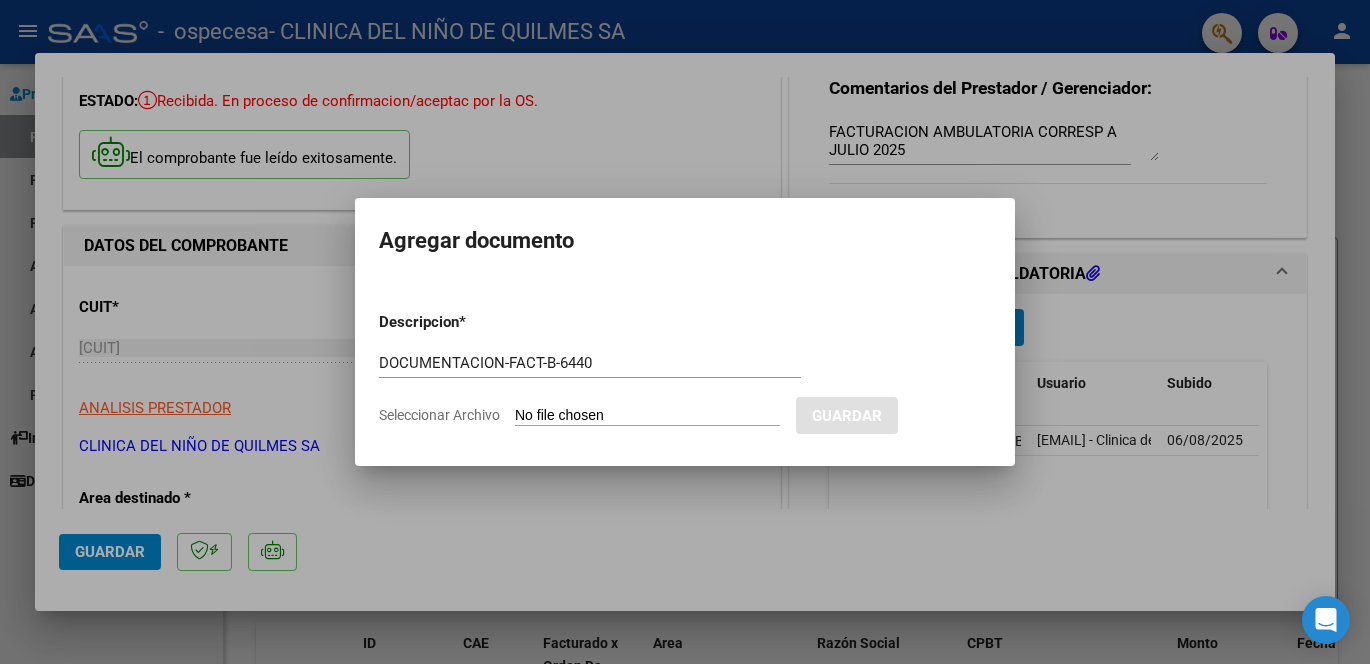 click on "Seleccionar Archivo" at bounding box center [647, 416] 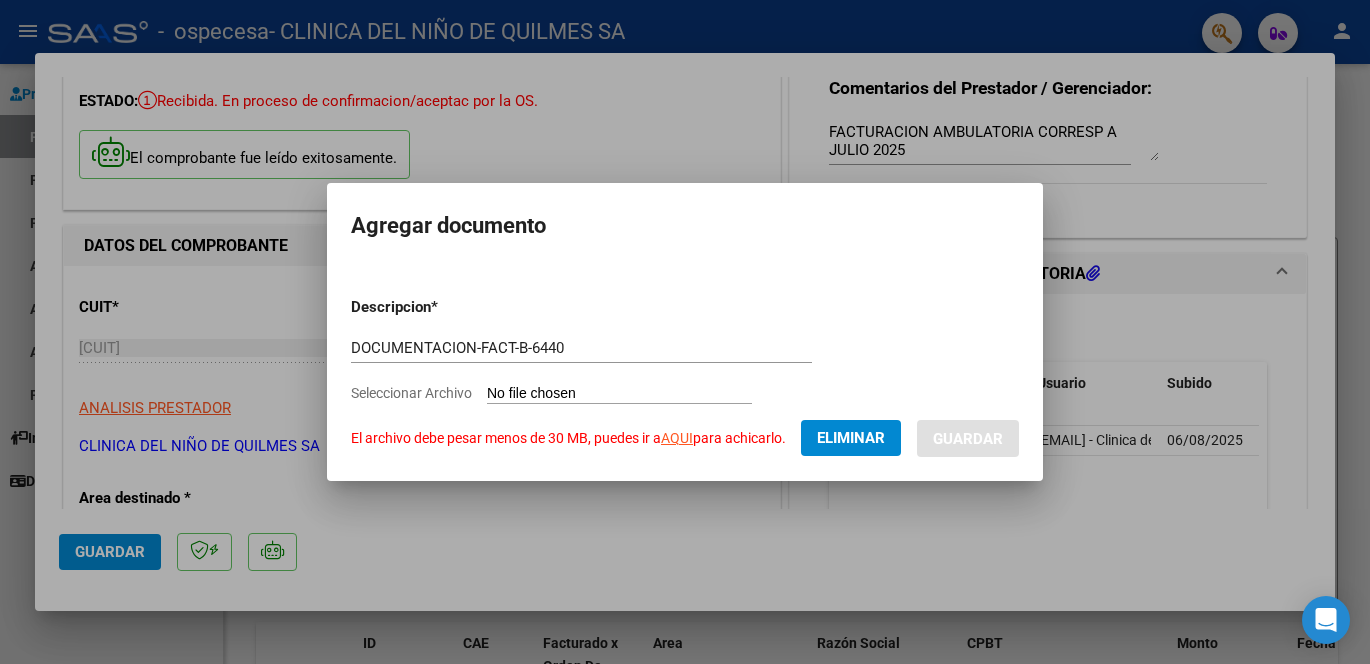click on "Eliminar" 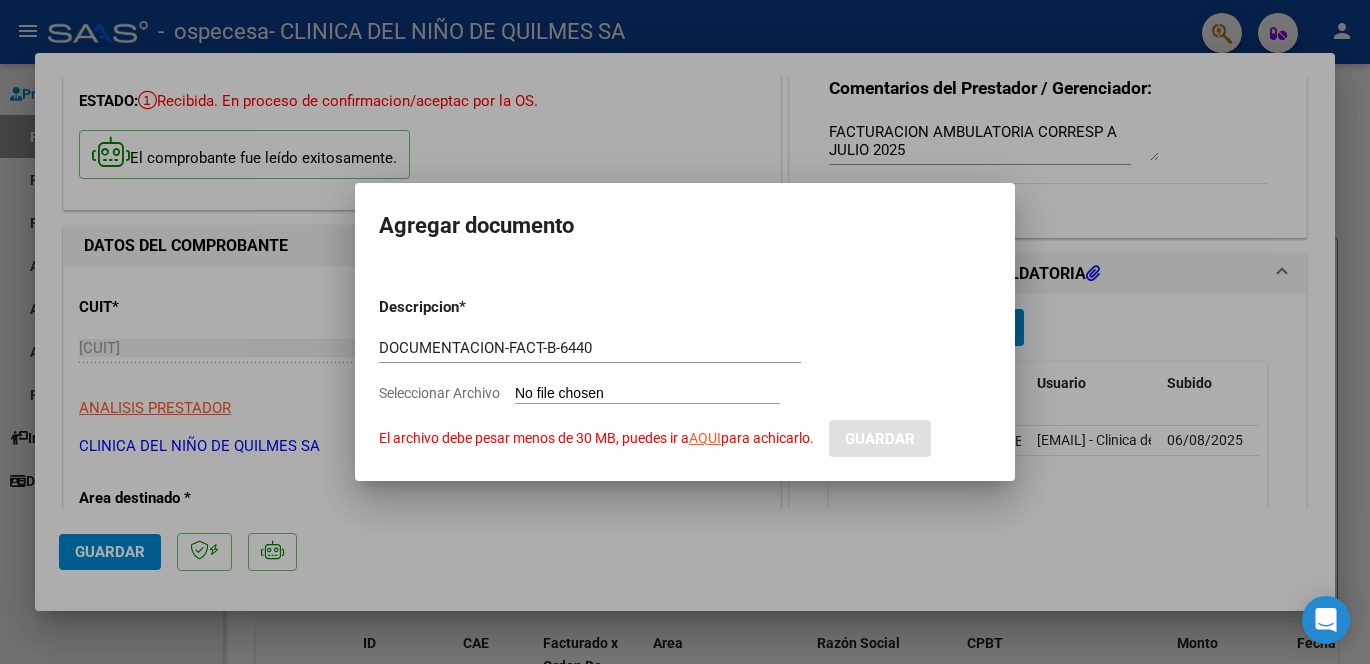 click at bounding box center (685, 332) 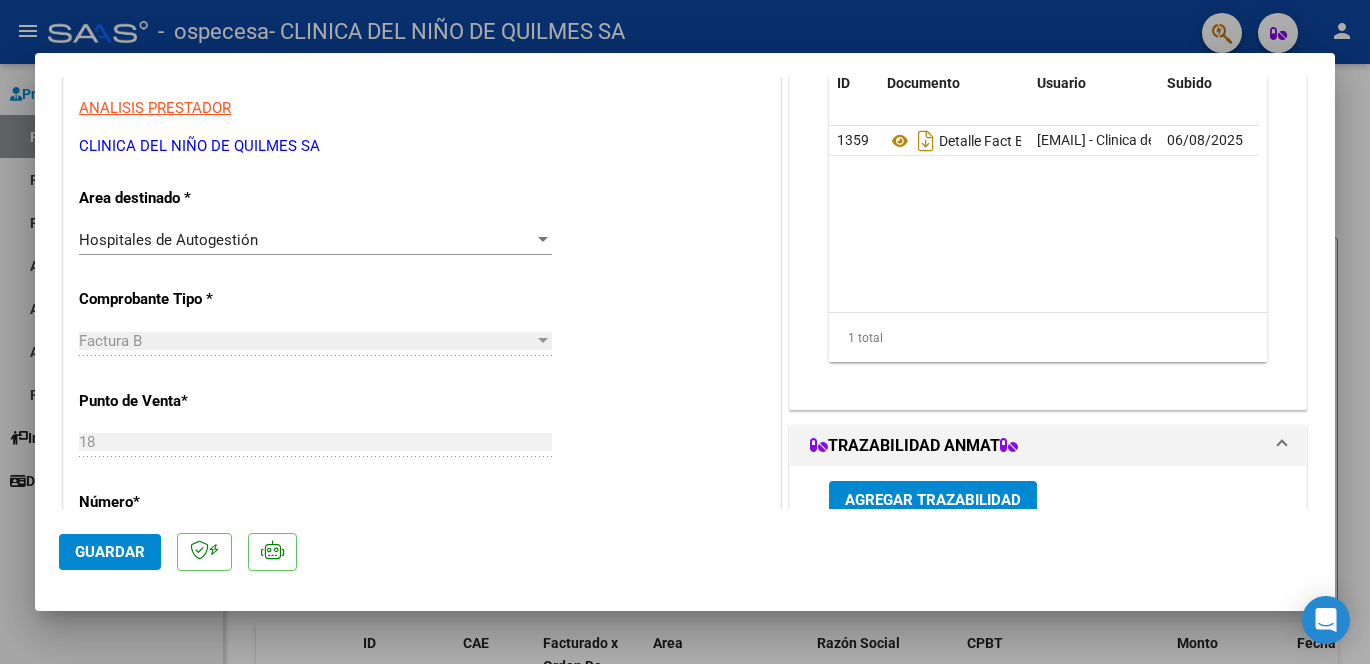 scroll, scrollTop: 0, scrollLeft: 0, axis: both 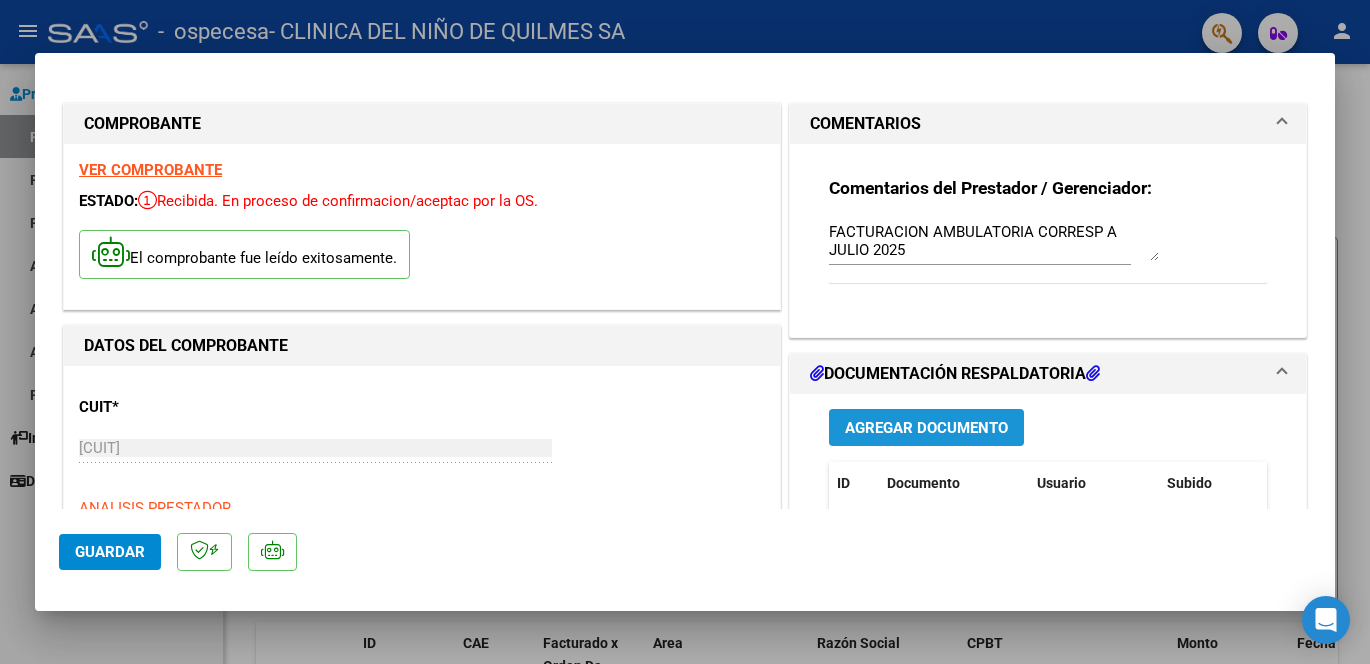 click on "Agregar Documento" at bounding box center [926, 428] 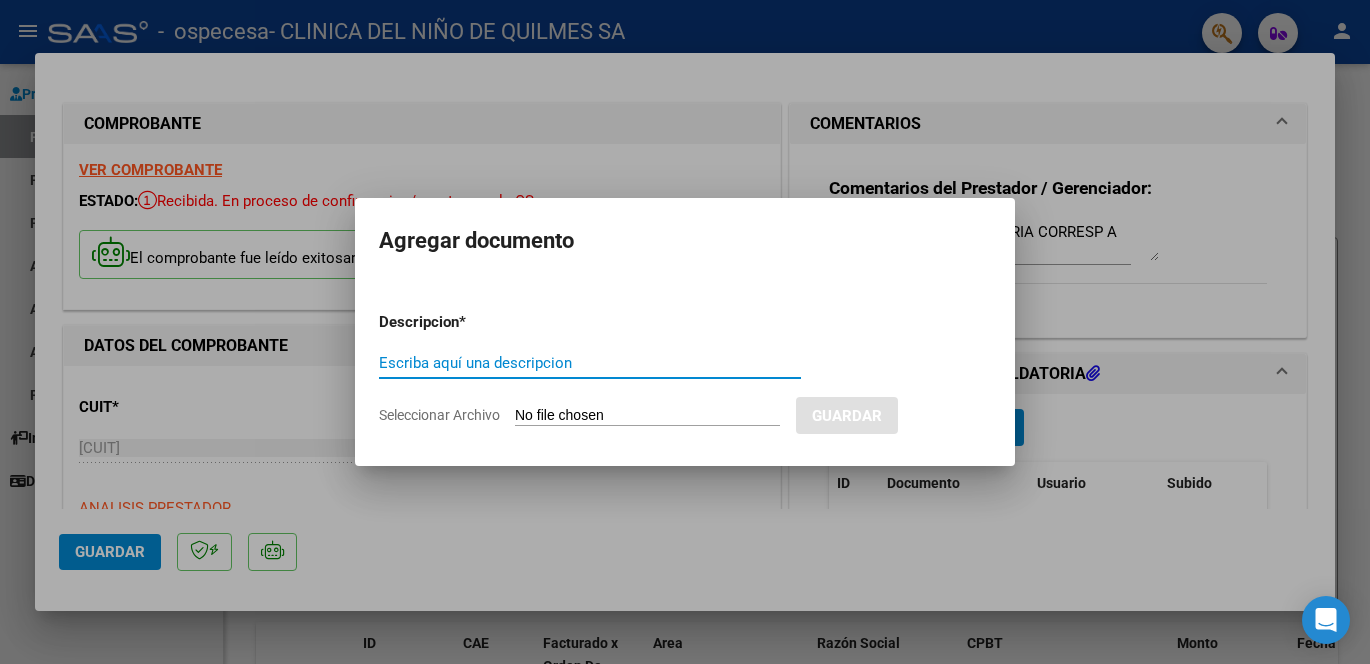 click on "Escriba aquí una descripcion" at bounding box center [590, 363] 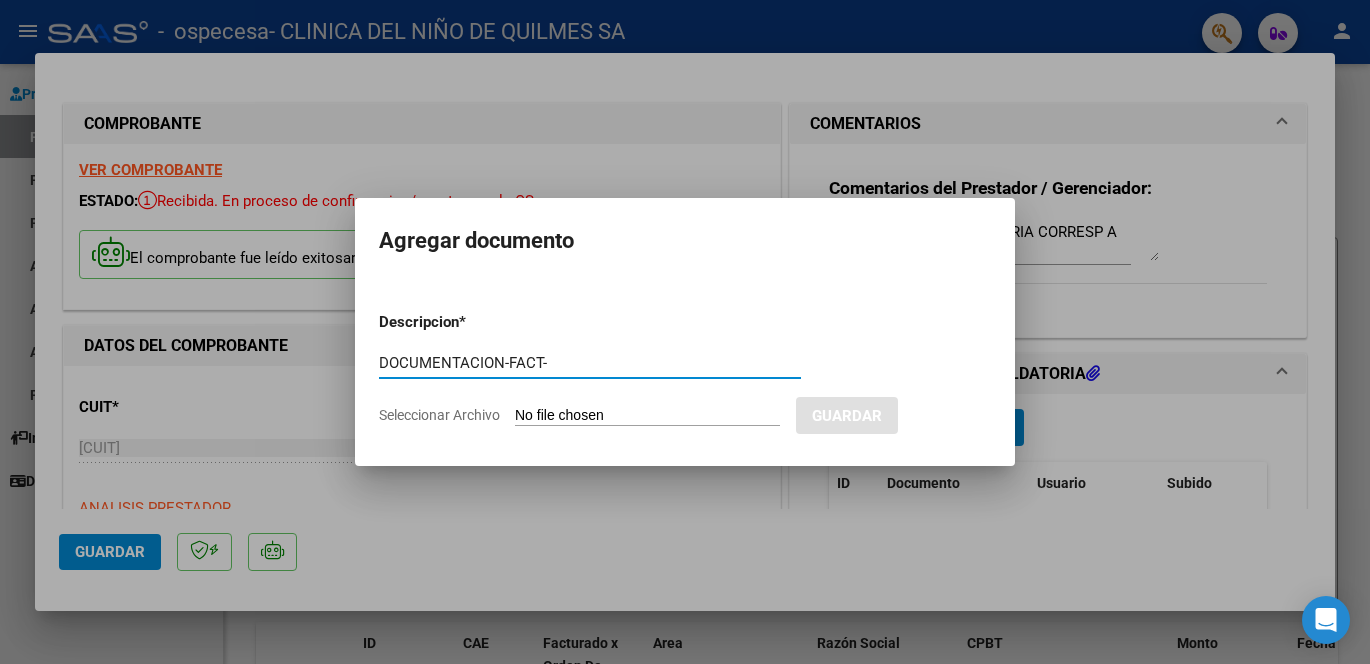 click on "DOCUMENTACION-FACT-" at bounding box center [590, 363] 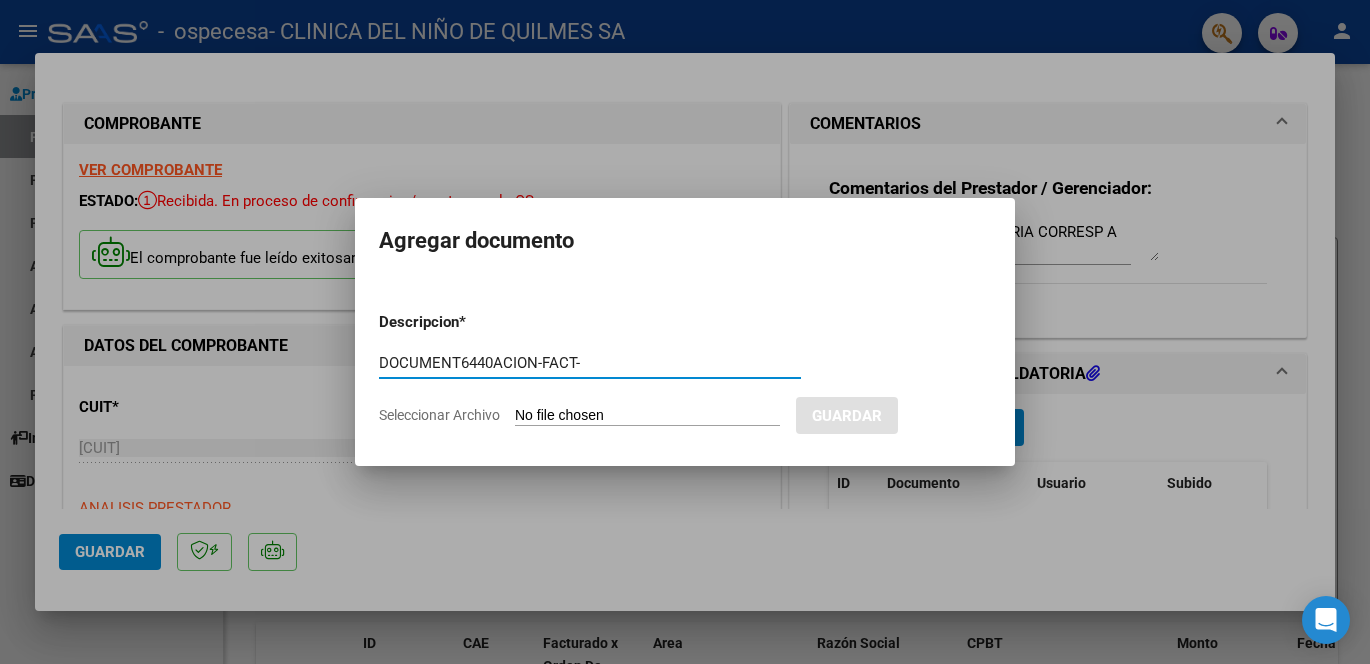 click on "DOCUMENT6440ACION-FACT-" at bounding box center [590, 363] 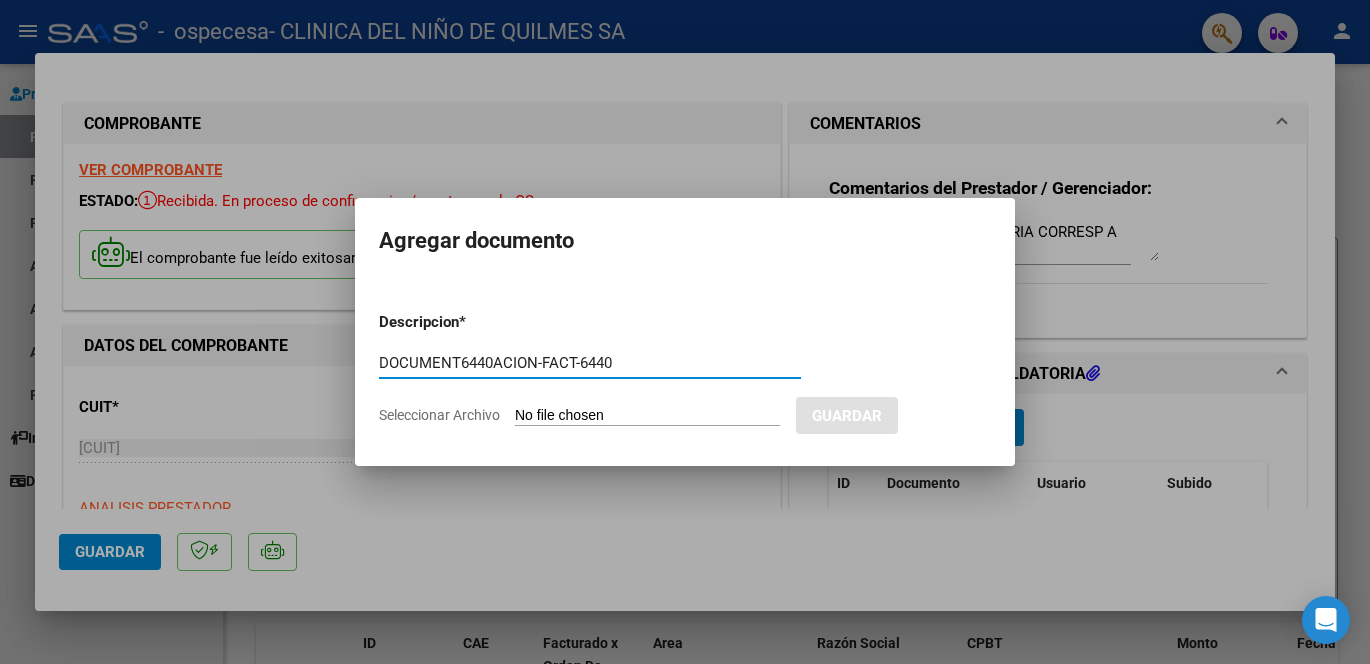type on "DOCUMENT6440ACION-FACT-6440" 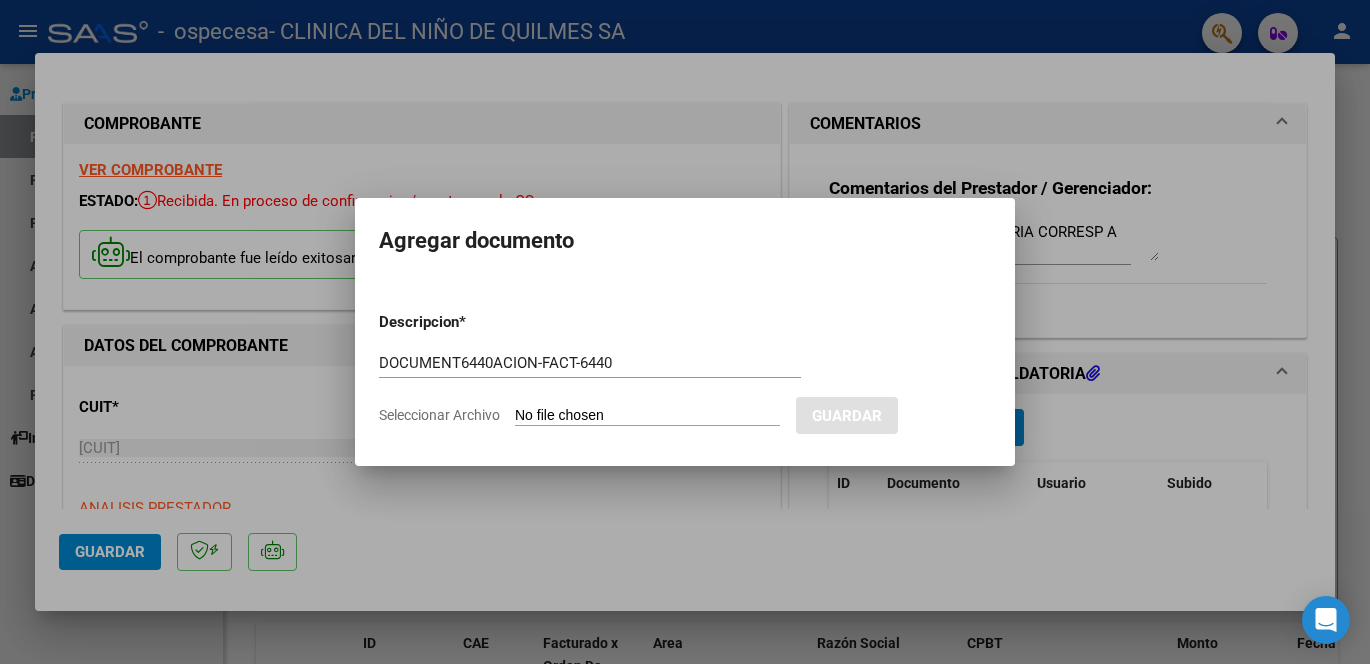 click at bounding box center [685, 332] 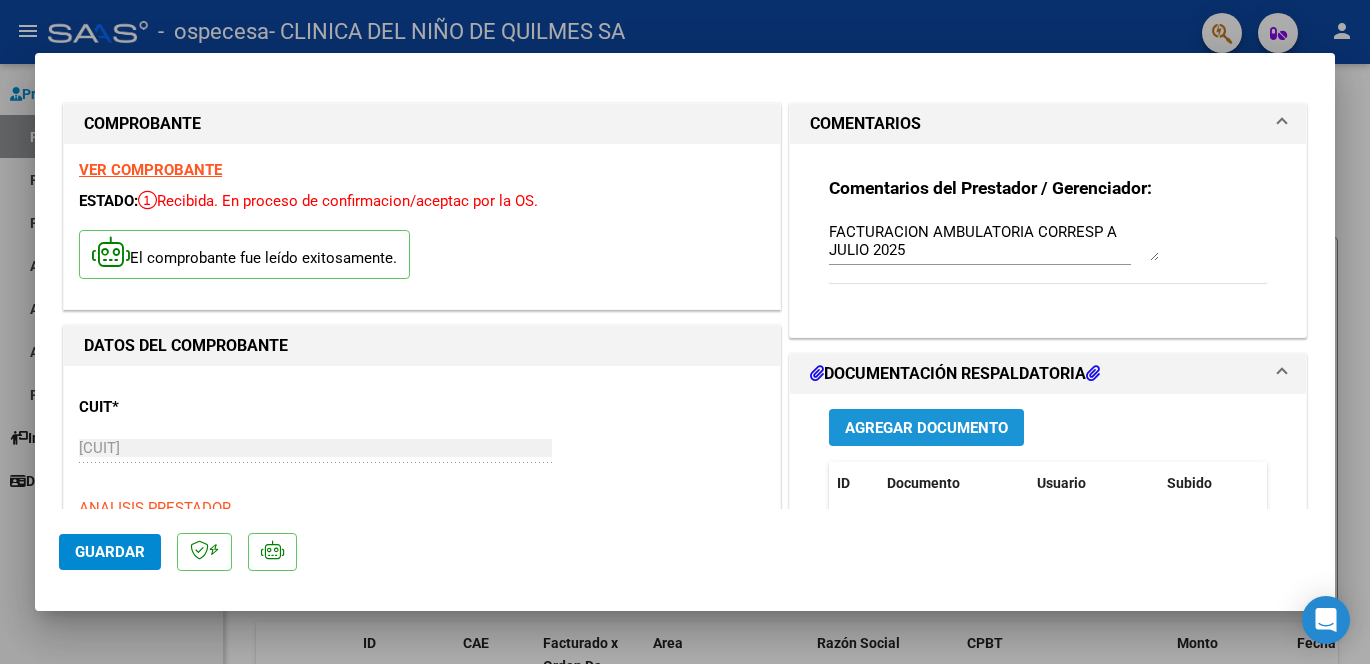 click on "Agregar Documento" at bounding box center [926, 428] 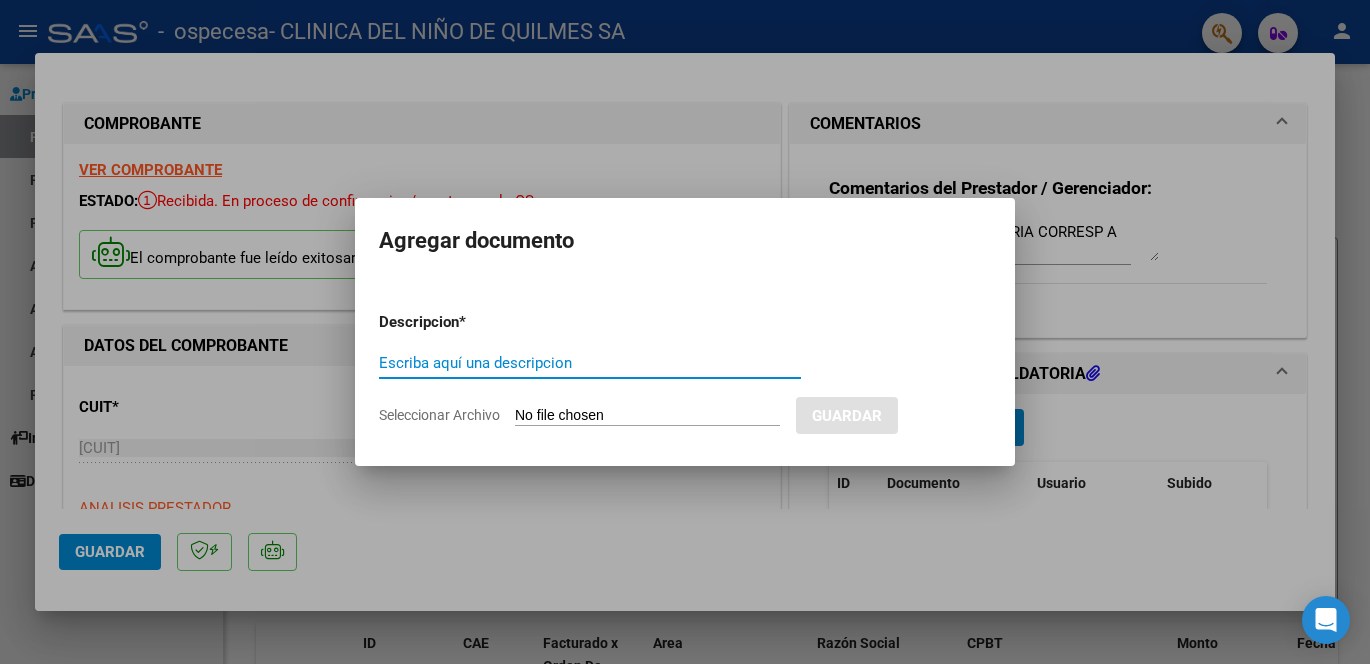 click on "Escriba aquí una descripcion" at bounding box center [590, 363] 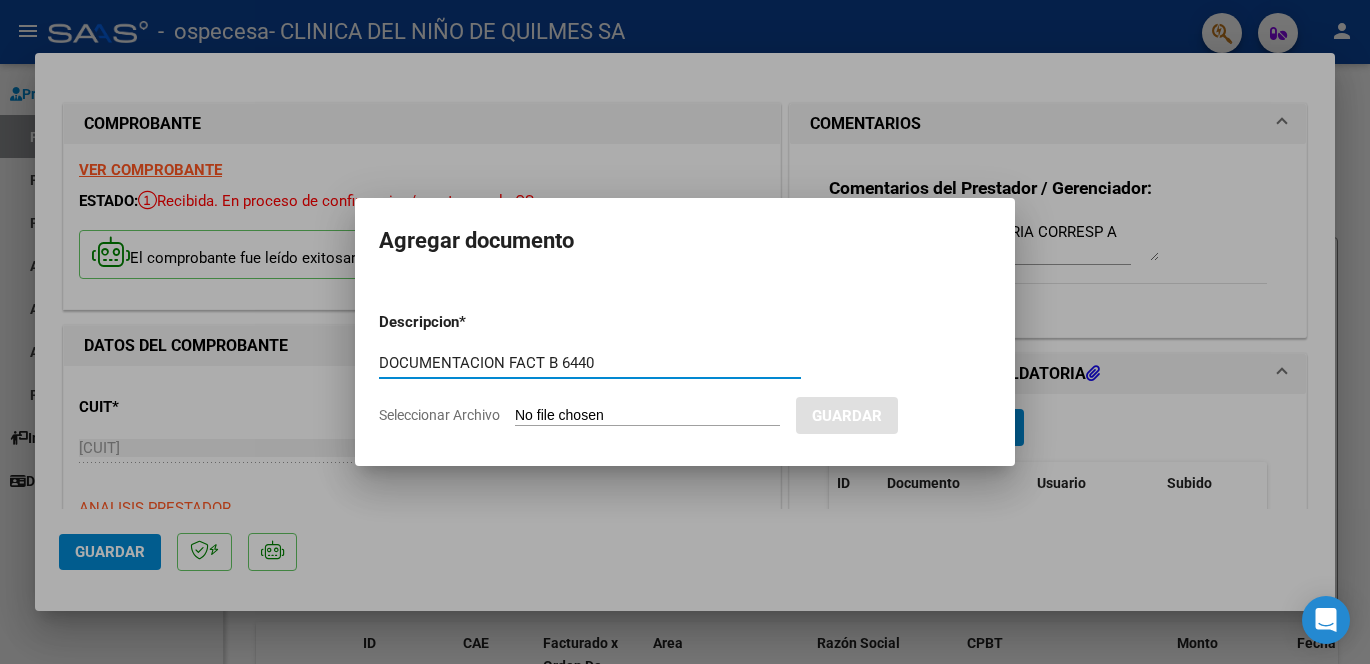 type on "DOCUMENTACION FACT B 6440" 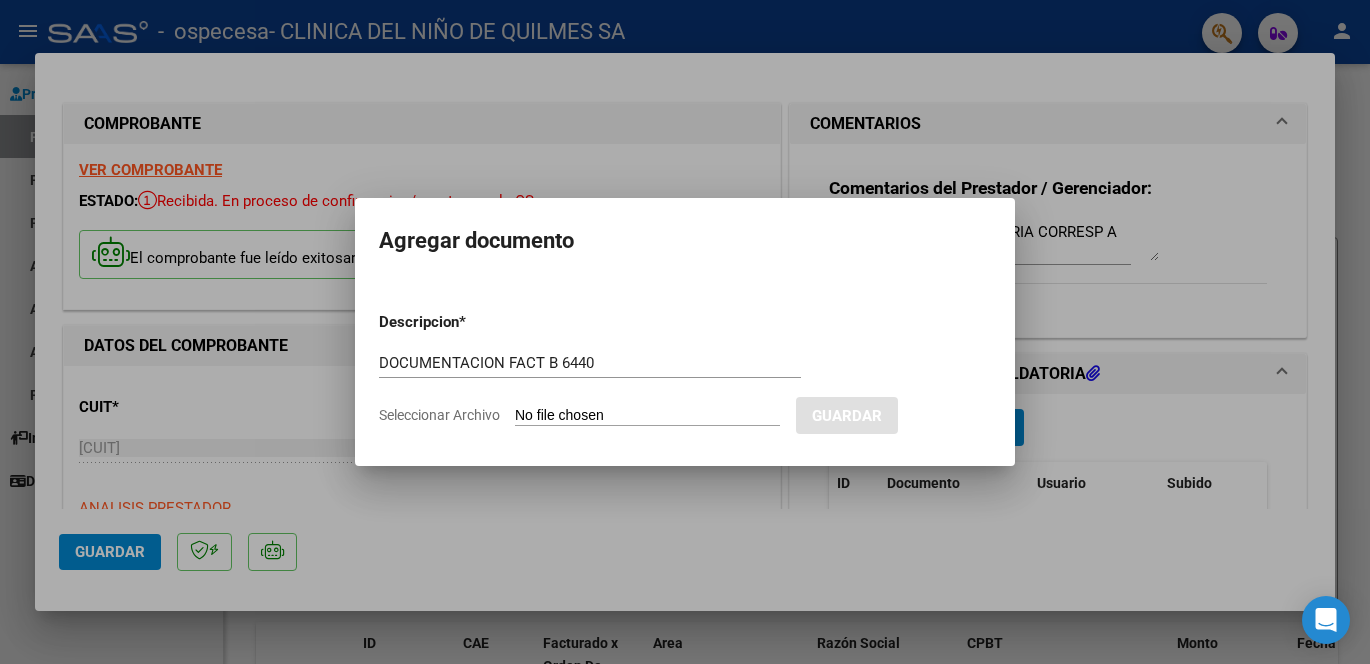 click on "Seleccionar Archivo" at bounding box center [647, 416] 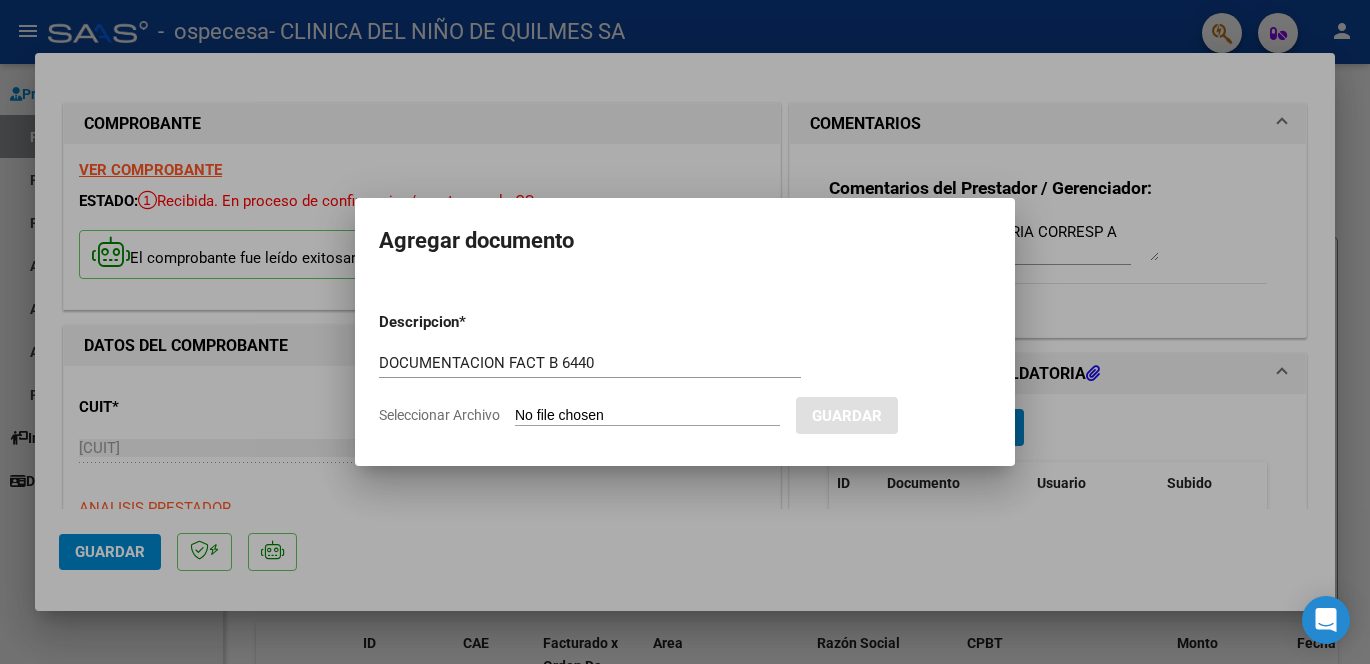 type on "C:\fakepath\[FILENAME].pdf" 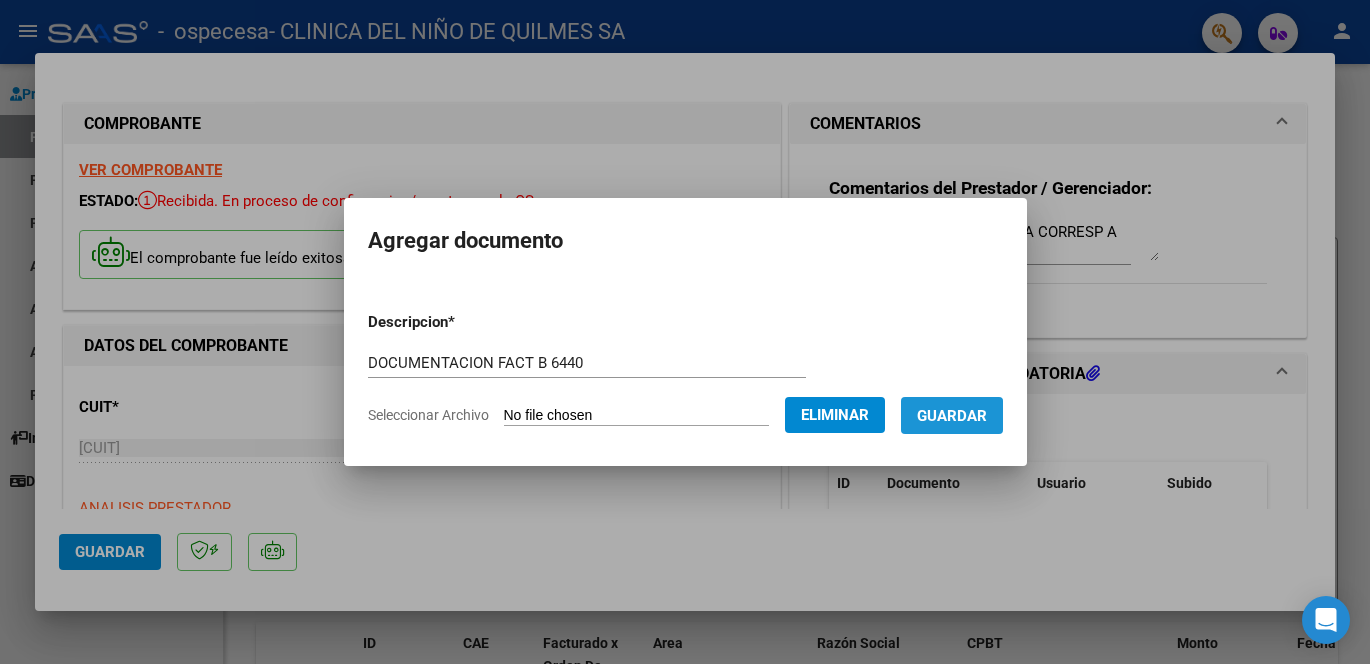 click on "Guardar" at bounding box center (952, 416) 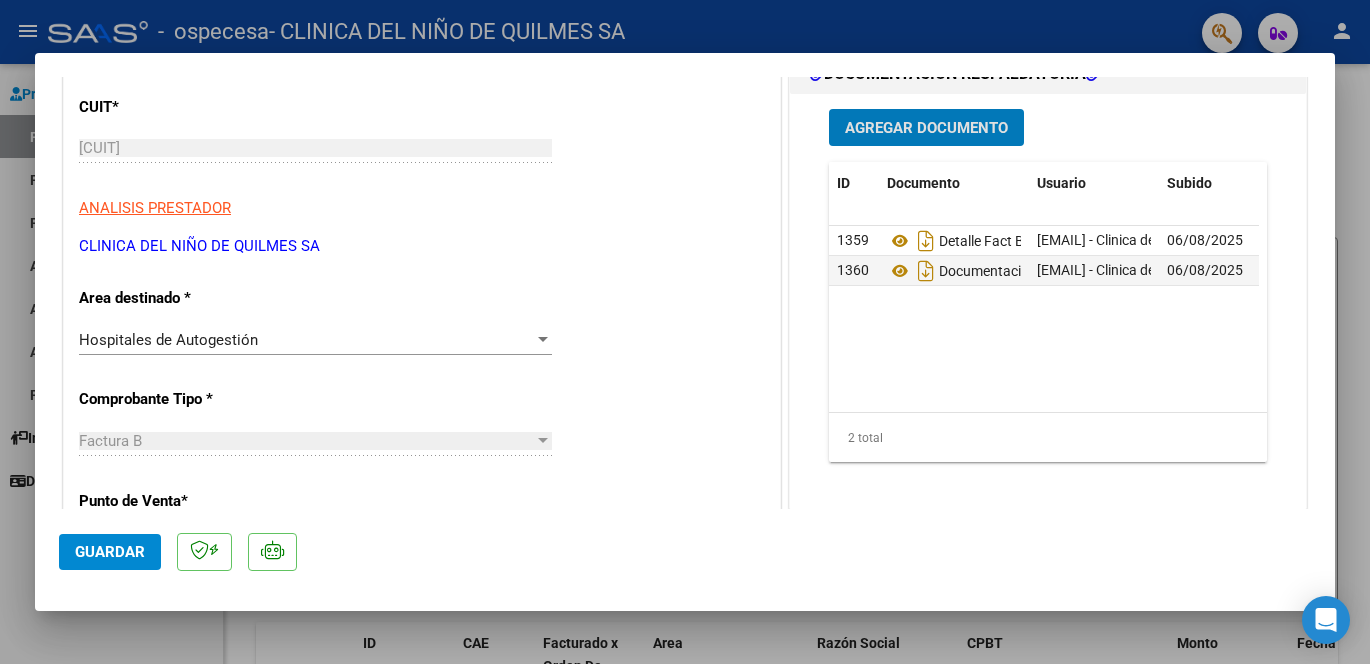 scroll, scrollTop: 0, scrollLeft: 0, axis: both 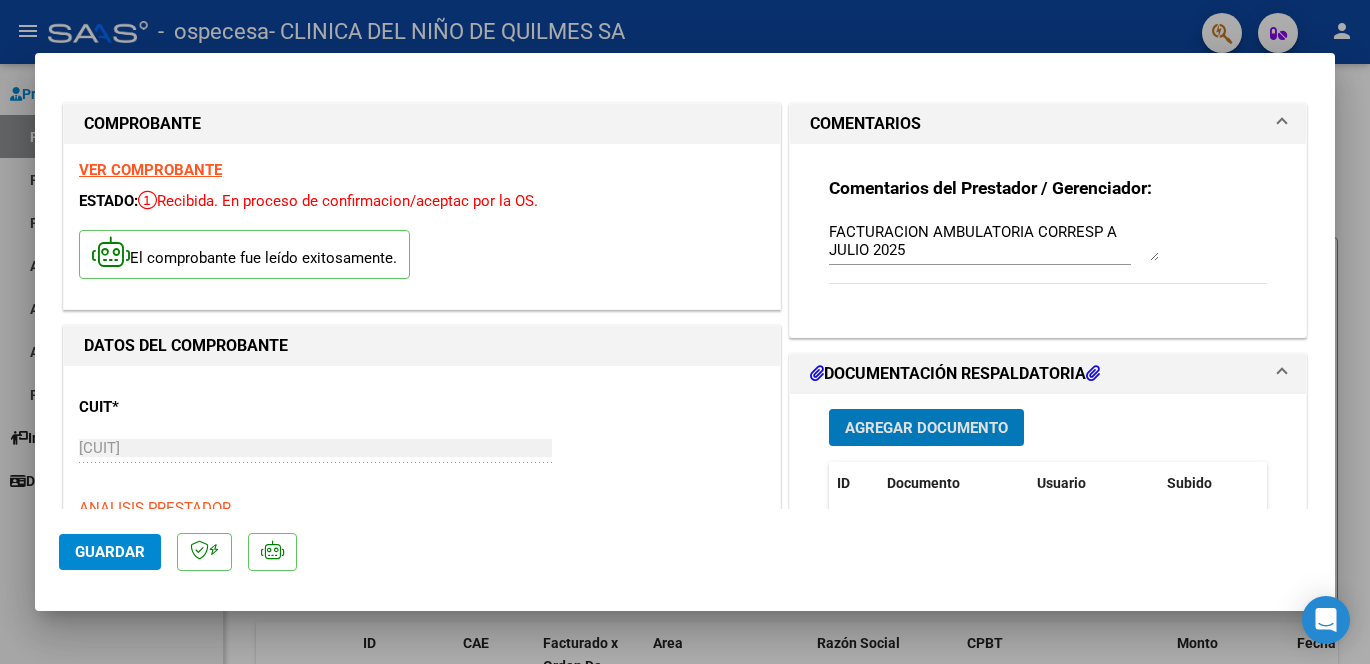 type 